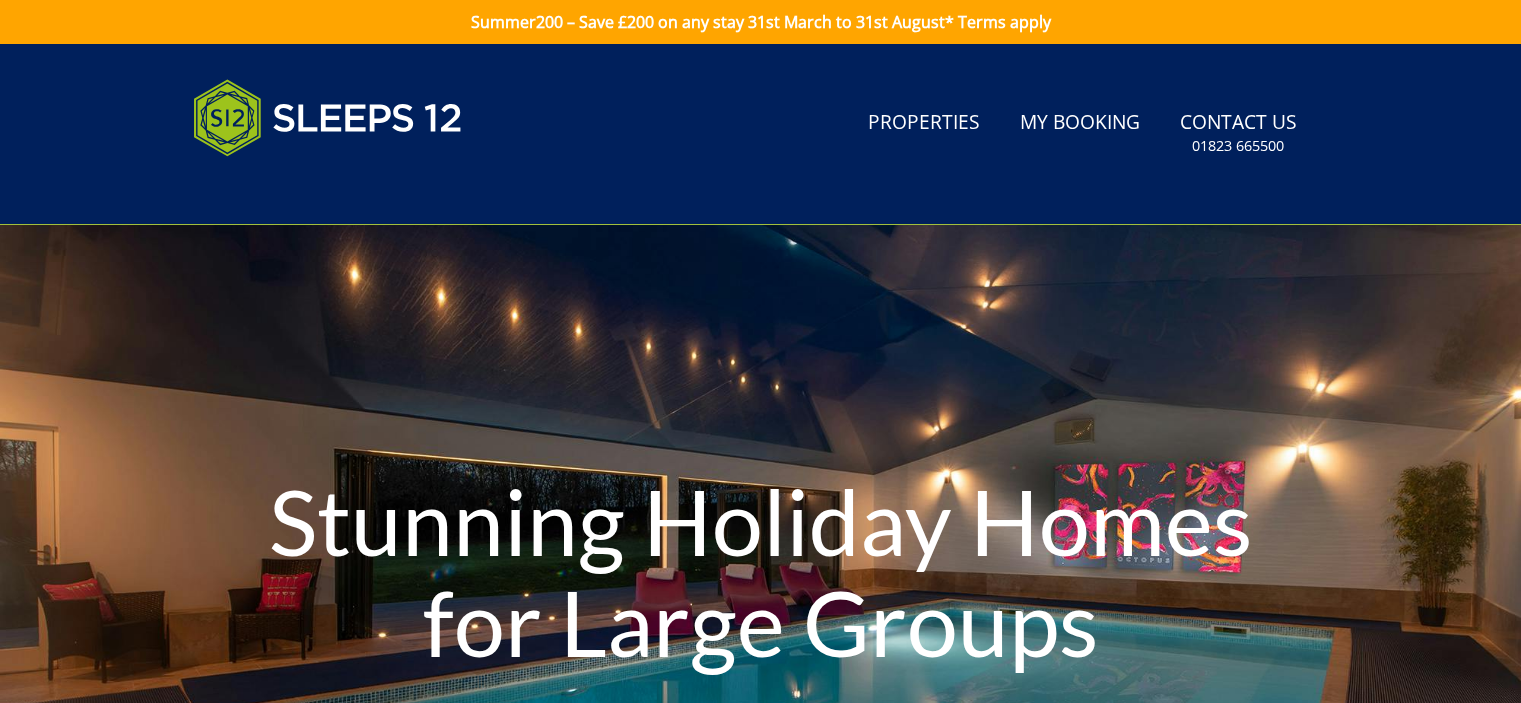 scroll, scrollTop: 0, scrollLeft: 0, axis: both 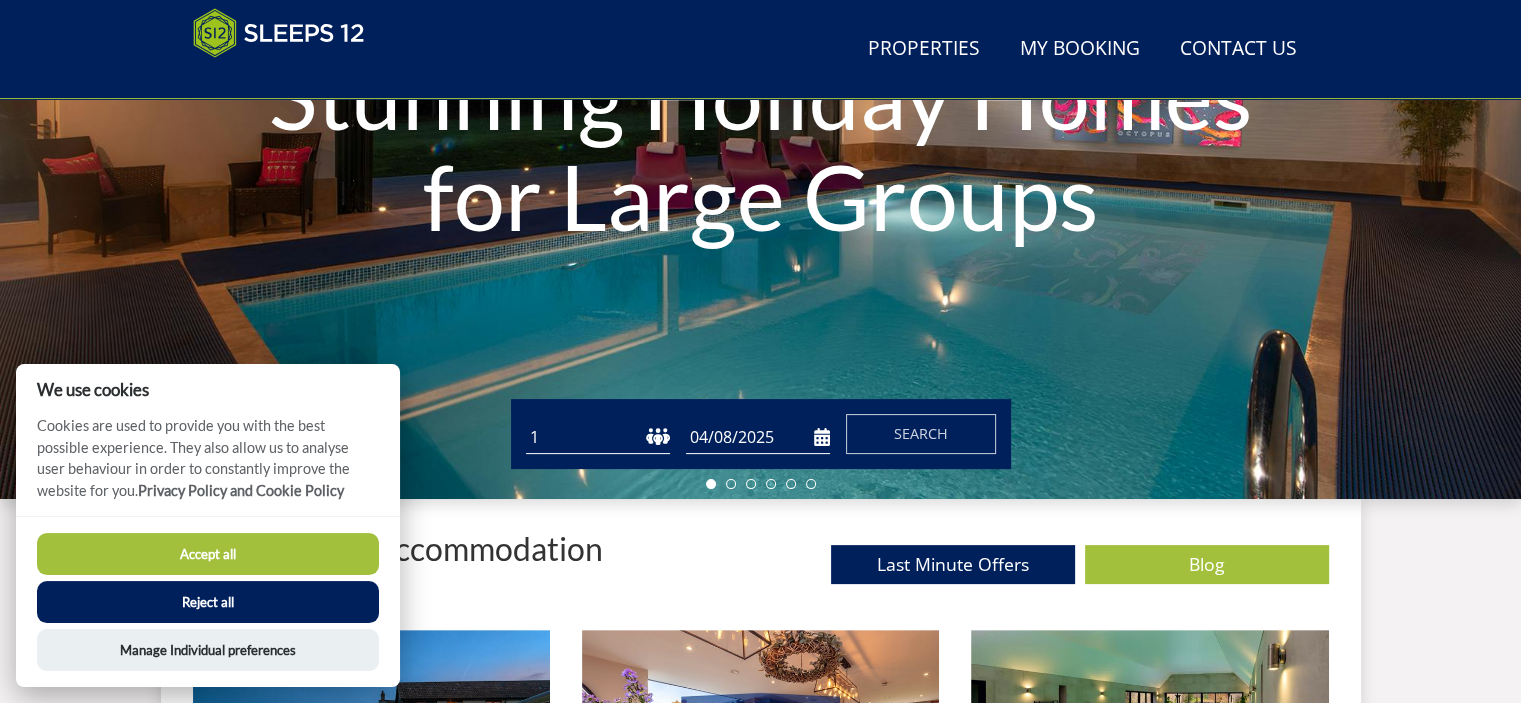 click on "Reject all" at bounding box center (208, 602) 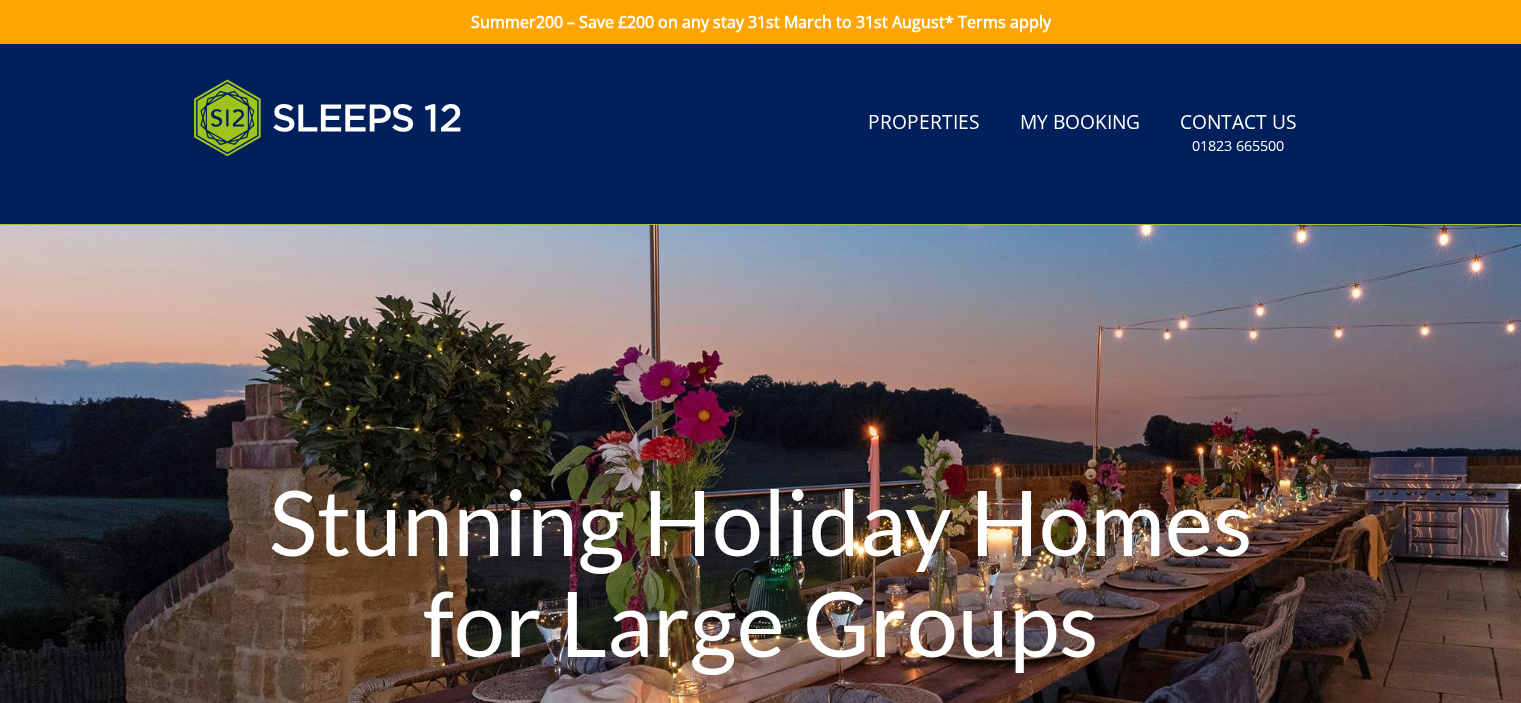 scroll, scrollTop: 425, scrollLeft: 0, axis: vertical 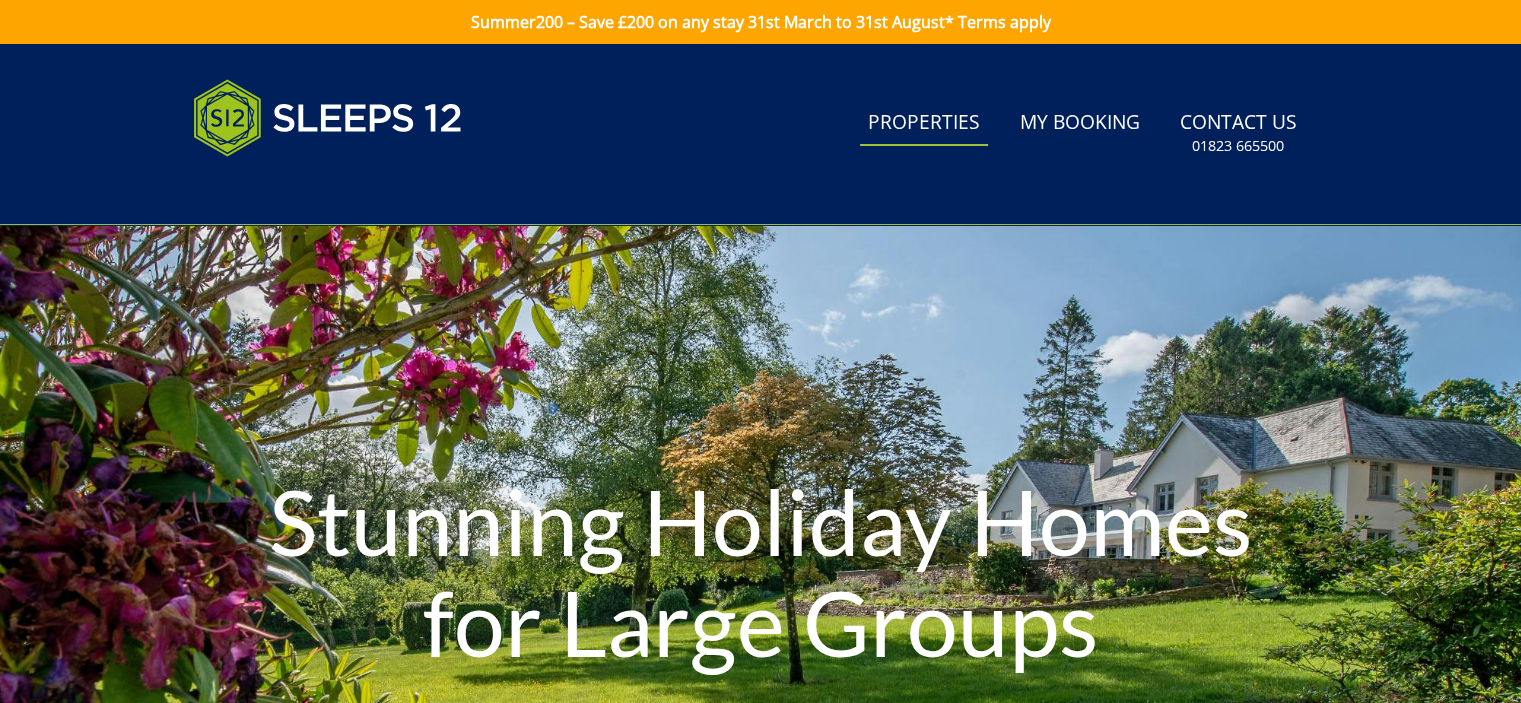 click on "Properties" at bounding box center [924, 123] 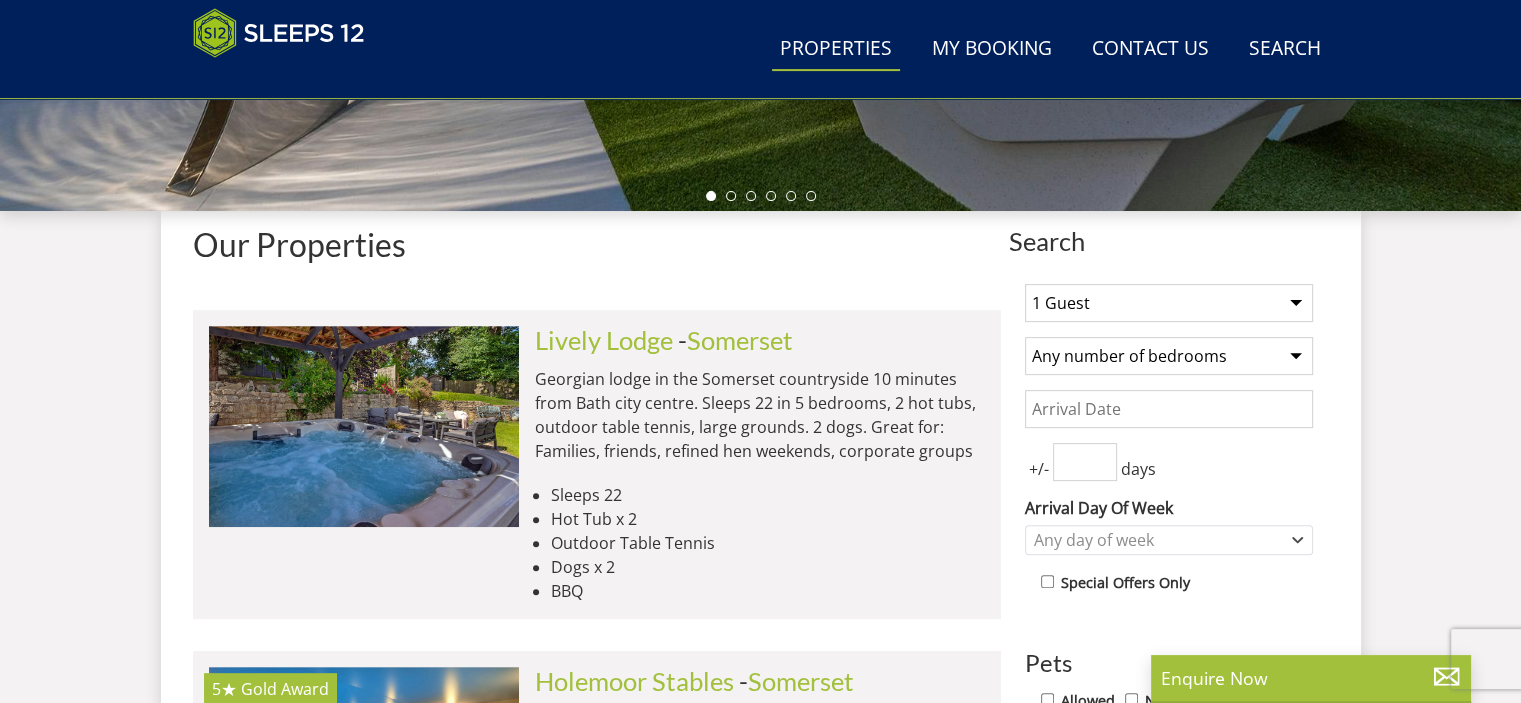 scroll, scrollTop: 756, scrollLeft: 0, axis: vertical 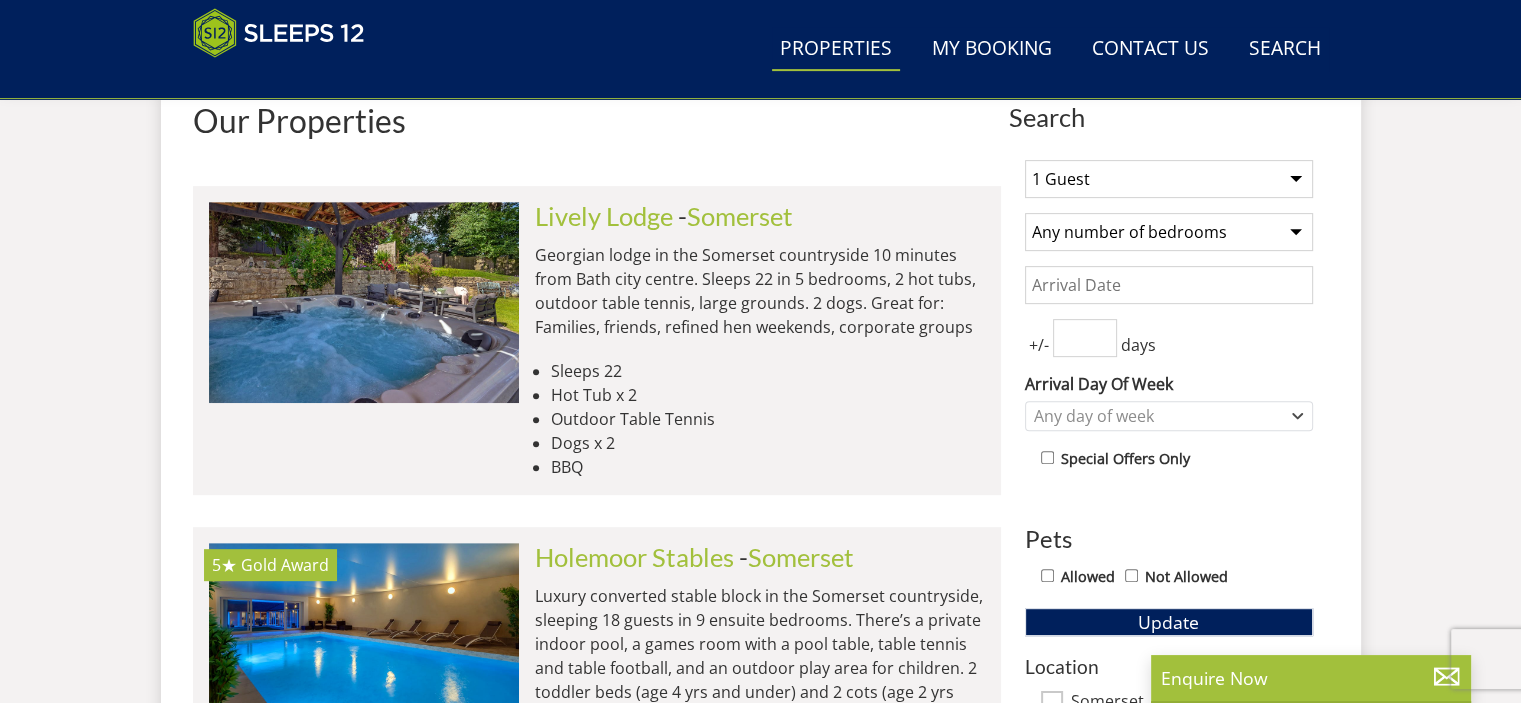 click on "1 Guest
2 Guests
3 Guests
4 Guests
5 Guests
6 Guests
7 Guests
8 Guests
9 Guests
10 Guests
11 Guests
12 Guests
13 Guests
14 Guests
15 Guests
16 Guests
17 Guests
18 Guests
19 Guests
20 Guests
21 Guests
22 Guests
23 Guests
24 Guests
25 Guests
26 Guests
27 Guests
28 Guests
29 Guests
30 Guests
31 Guests
32 Guests" at bounding box center (1169, 179) 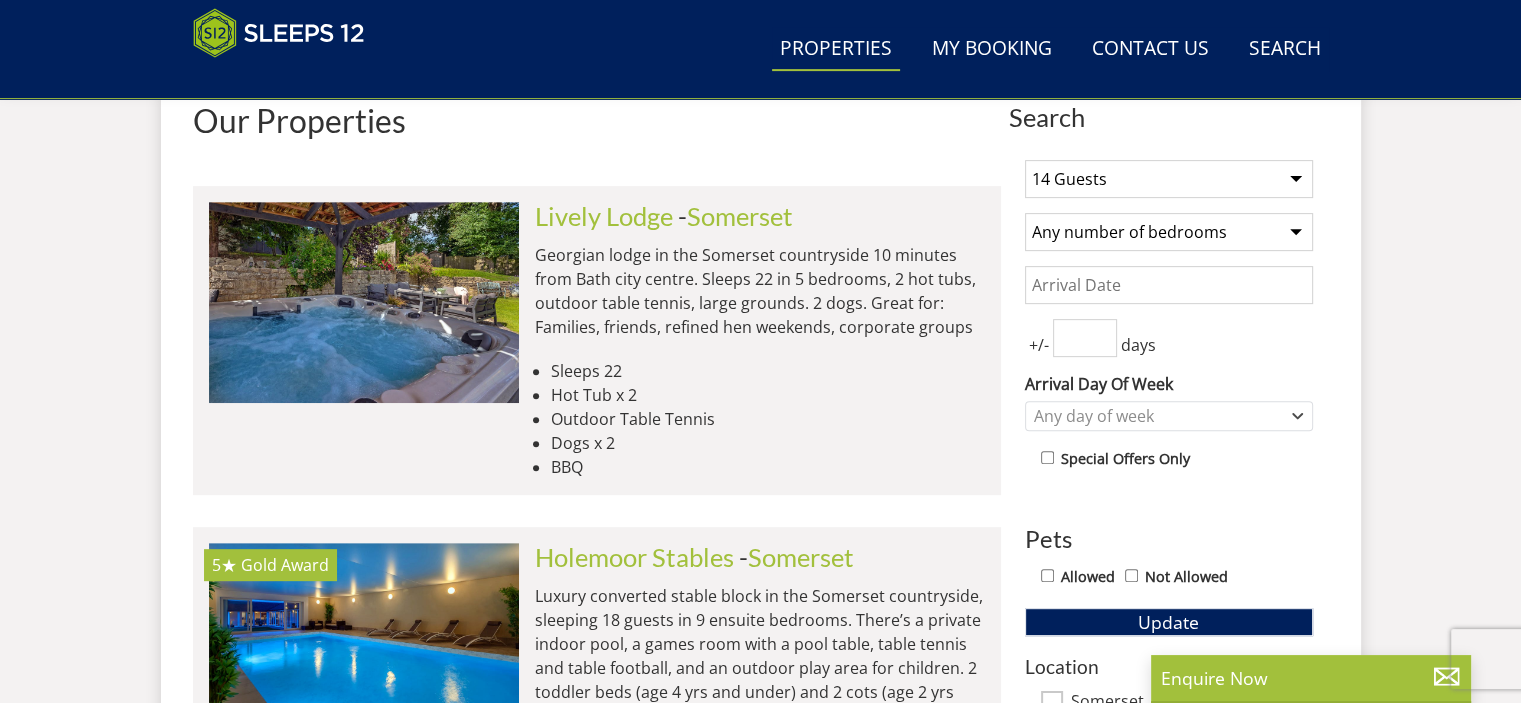 click on "1 Guest
2 Guests
3 Guests
4 Guests
5 Guests
6 Guests
7 Guests
8 Guests
9 Guests
10 Guests
11 Guests
12 Guests
13 Guests
14 Guests
15 Guests
16 Guests
17 Guests
18 Guests
19 Guests
20 Guests
21 Guests
22 Guests
23 Guests
24 Guests
25 Guests
26 Guests
27 Guests
28 Guests
29 Guests
30 Guests
31 Guests
32 Guests" at bounding box center (1169, 179) 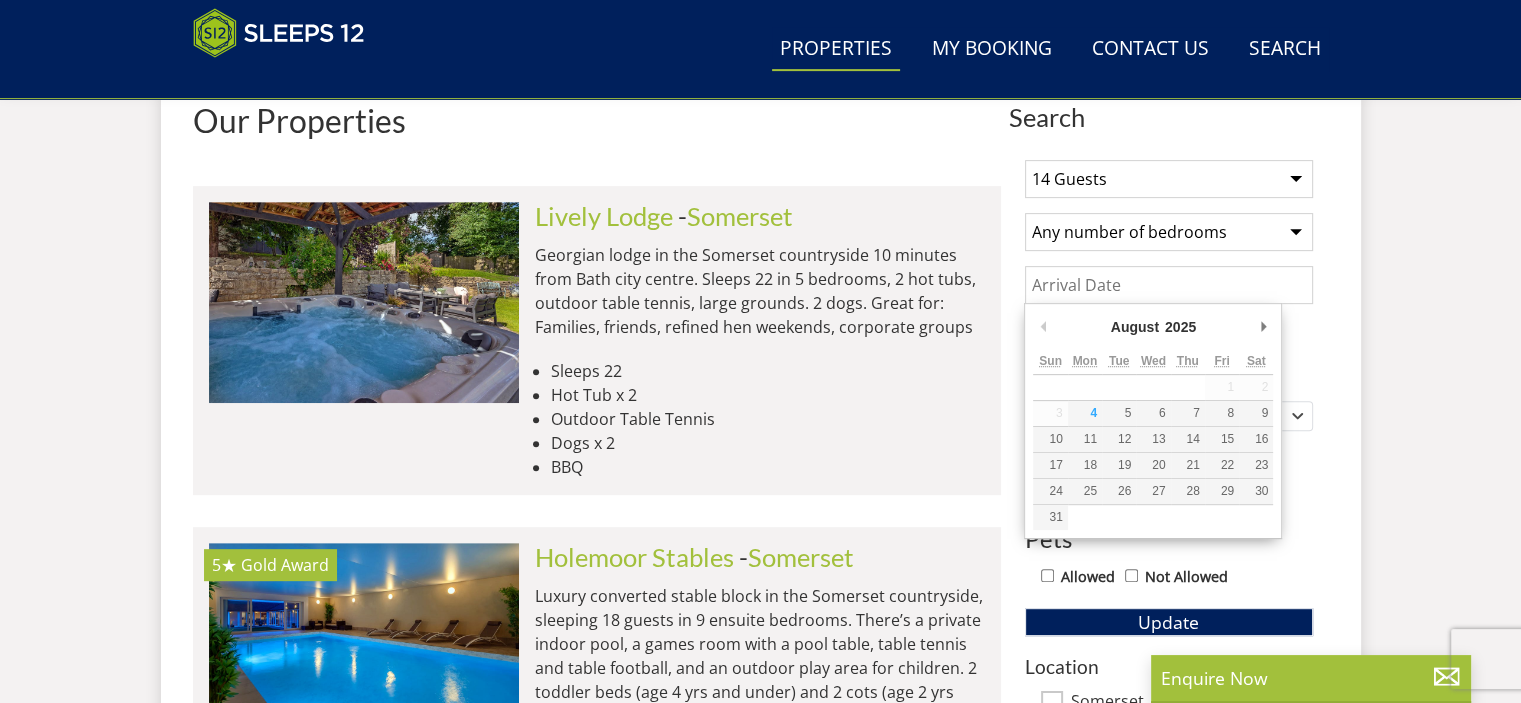 click on "Date" at bounding box center (1169, 285) 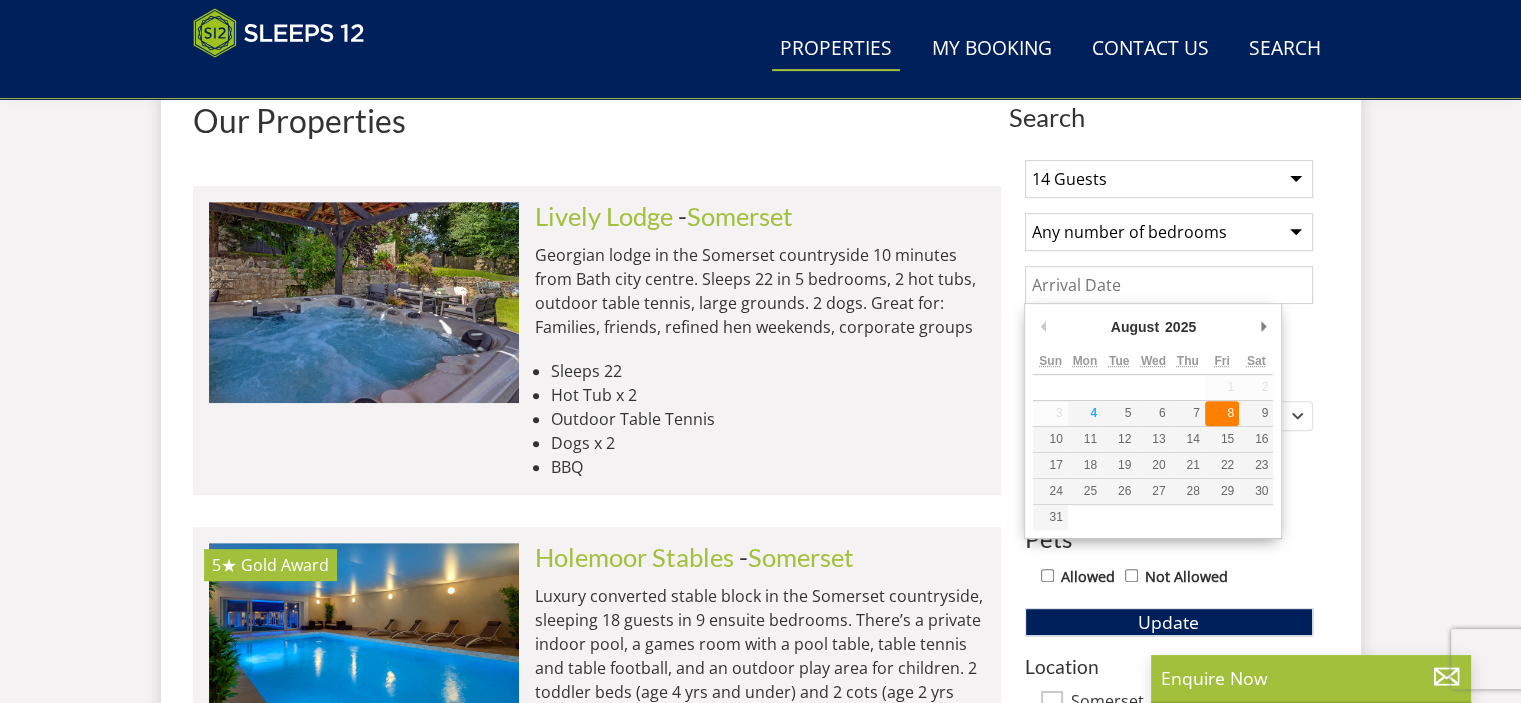 type on "08/08/2025" 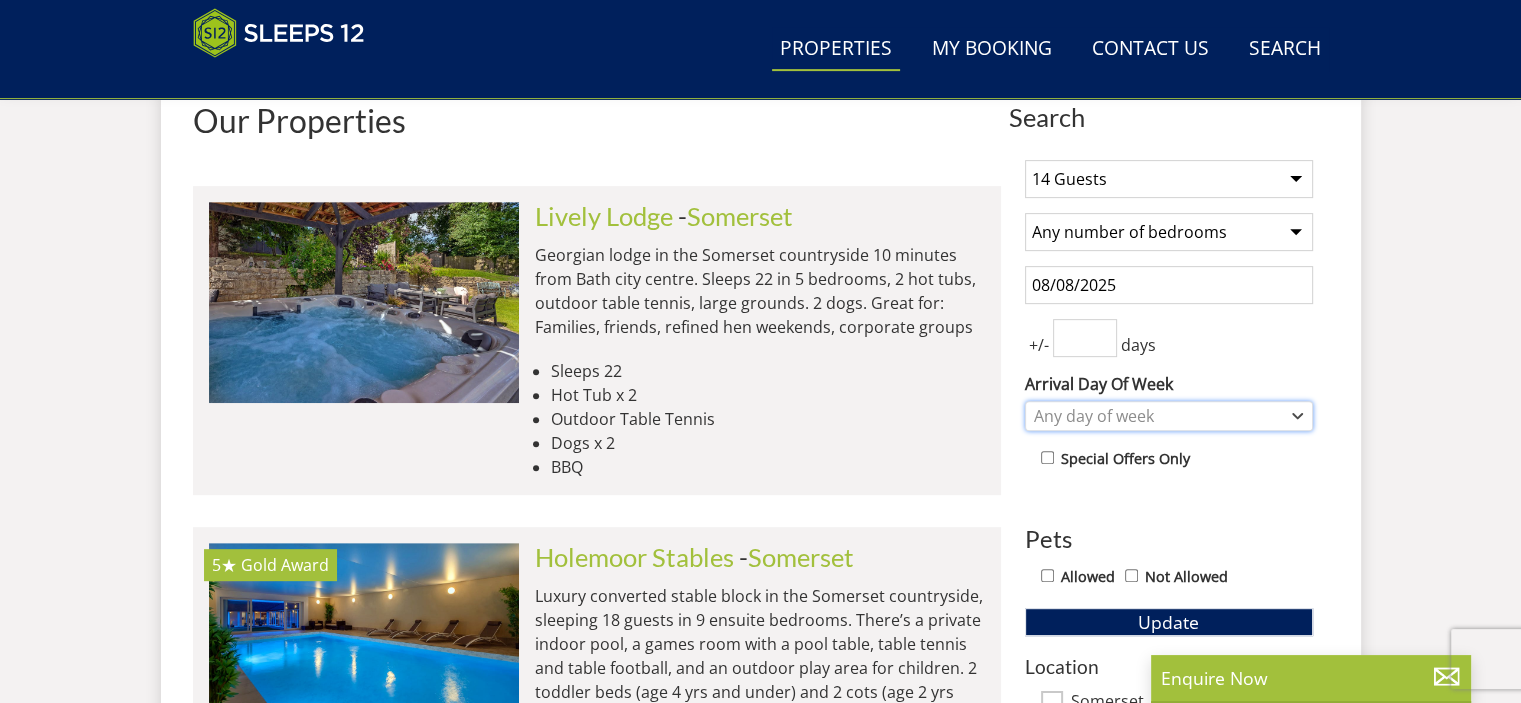 click on "Any day of week" at bounding box center (1158, 416) 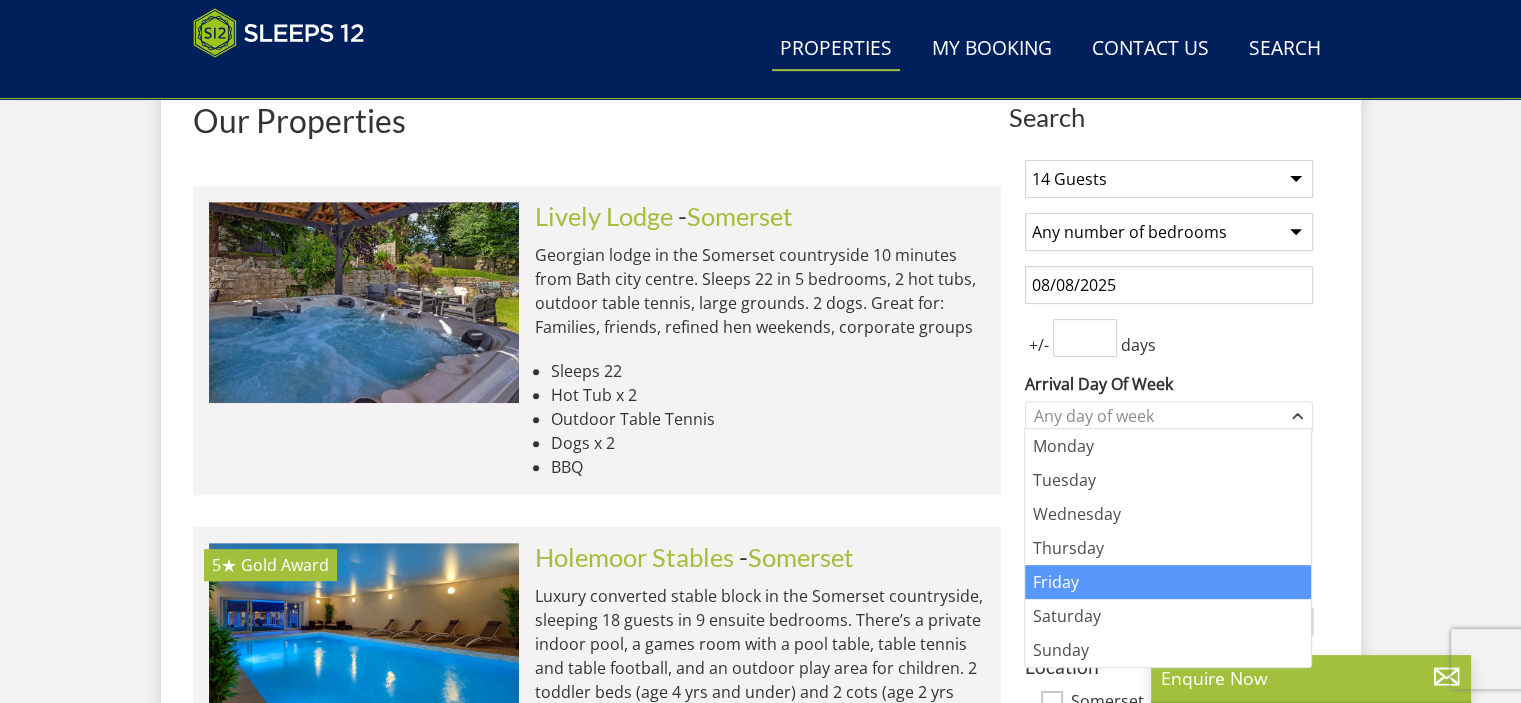 click on "Friday" at bounding box center [1168, 582] 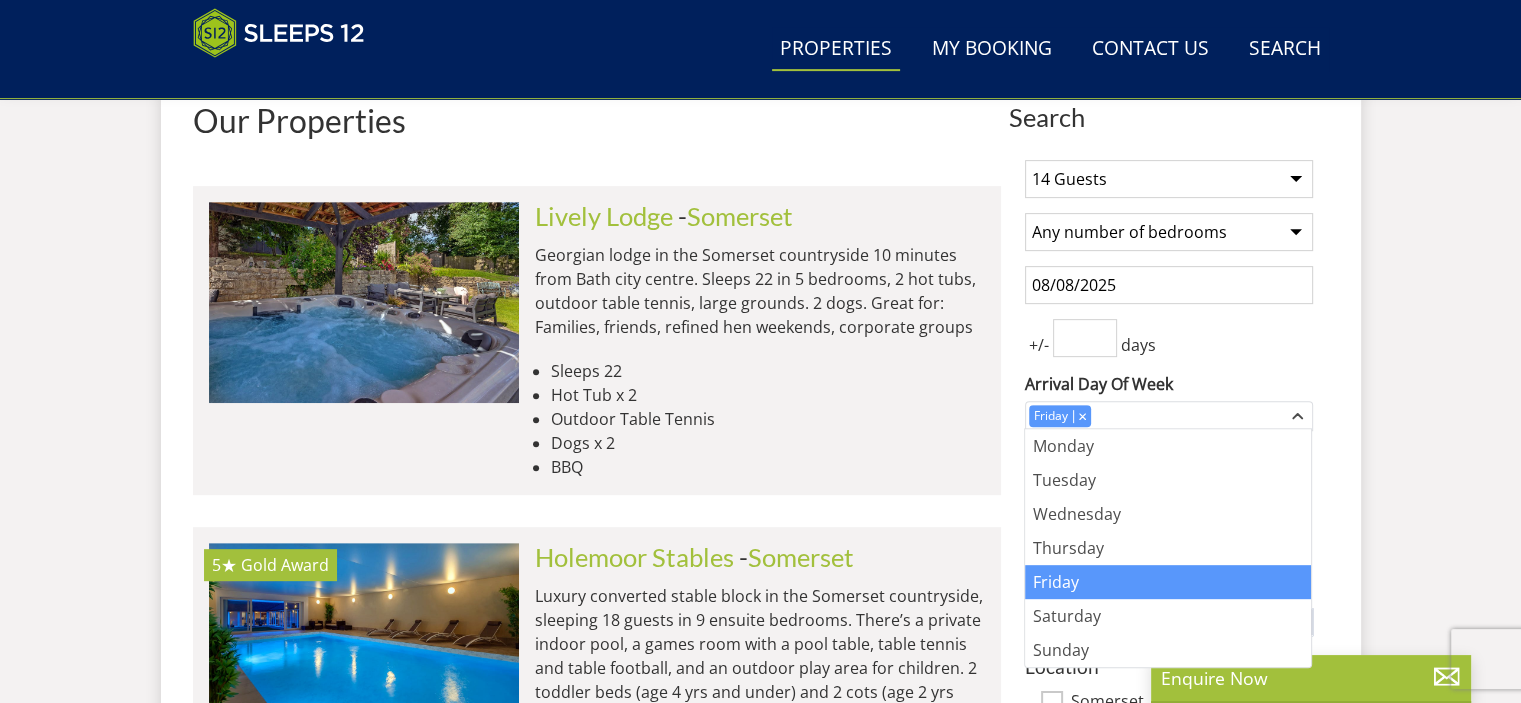 click on "+/-
days" at bounding box center [1169, 338] 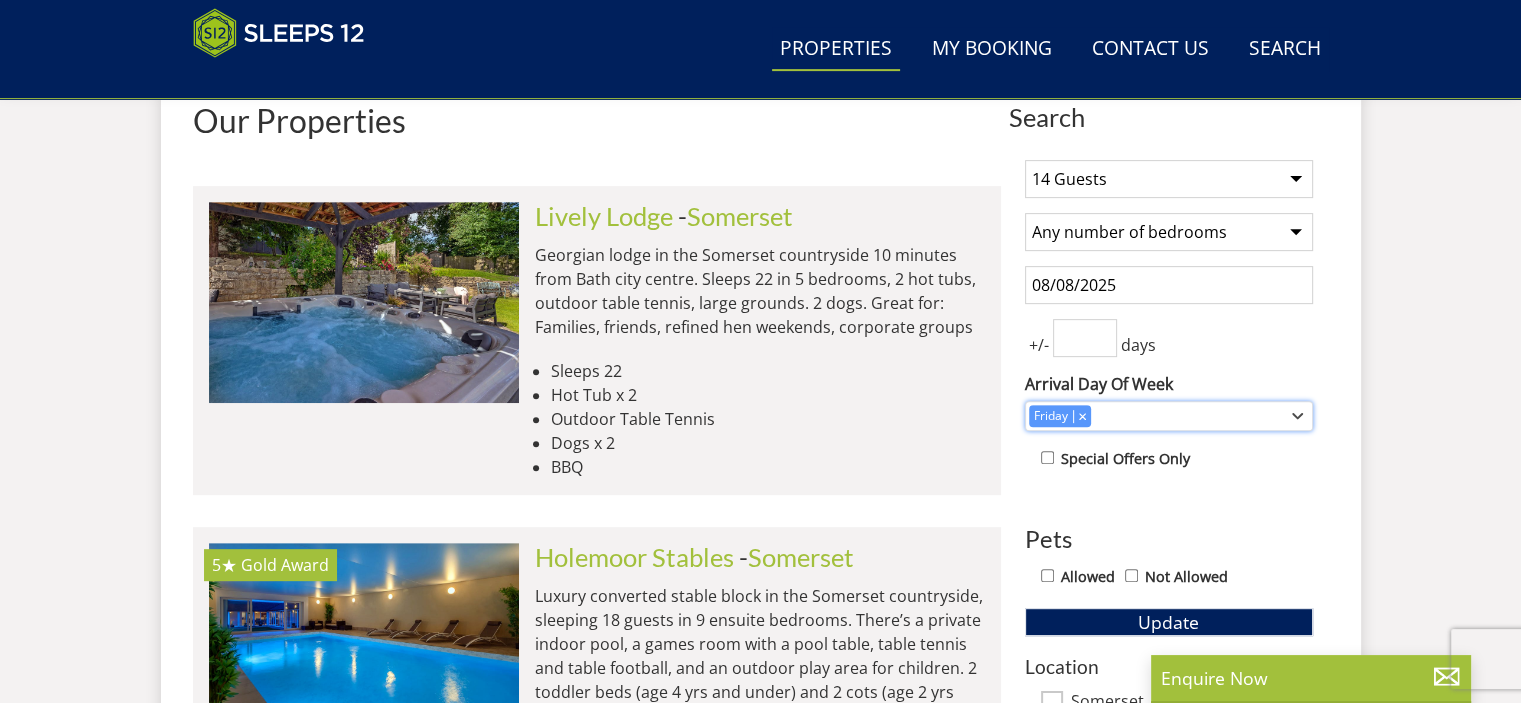 click at bounding box center (1082, 415) 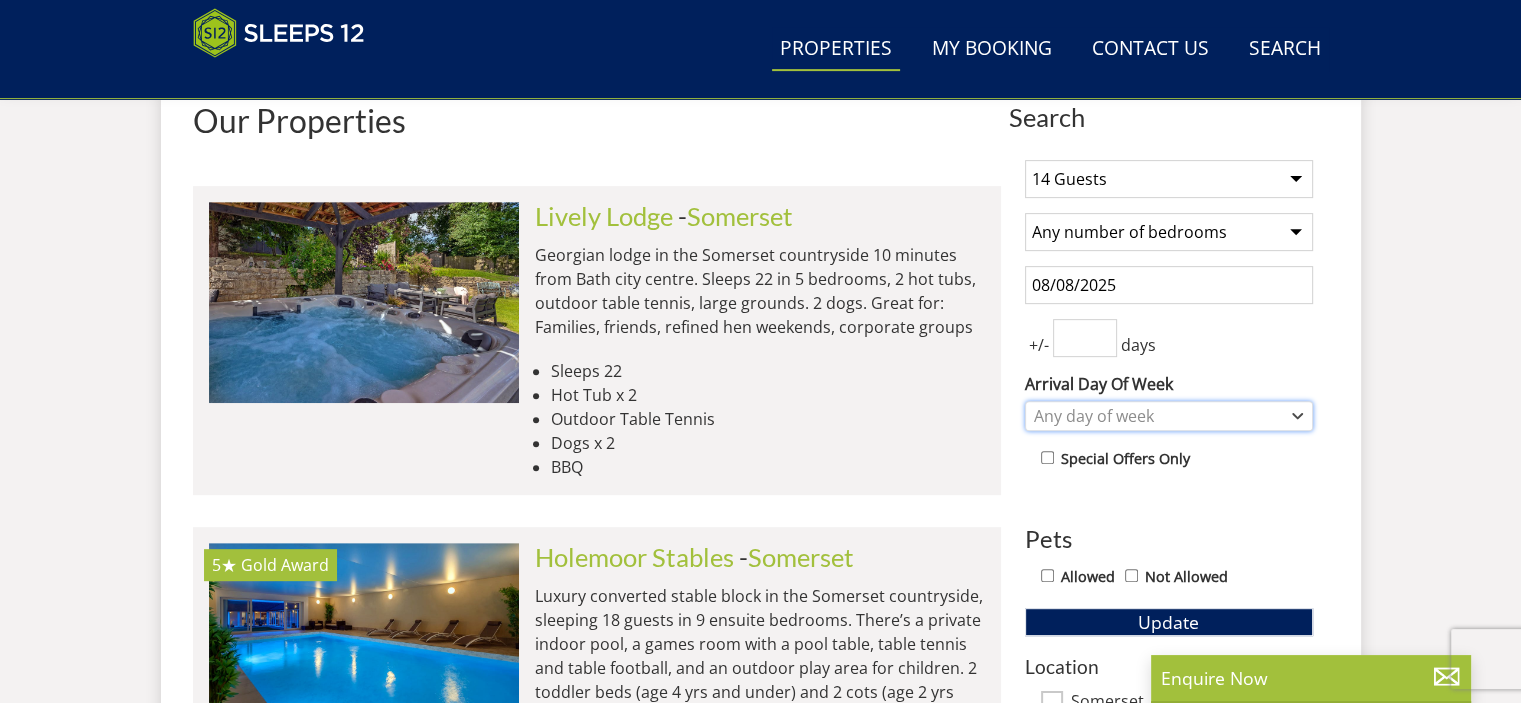 scroll, scrollTop: 926, scrollLeft: 0, axis: vertical 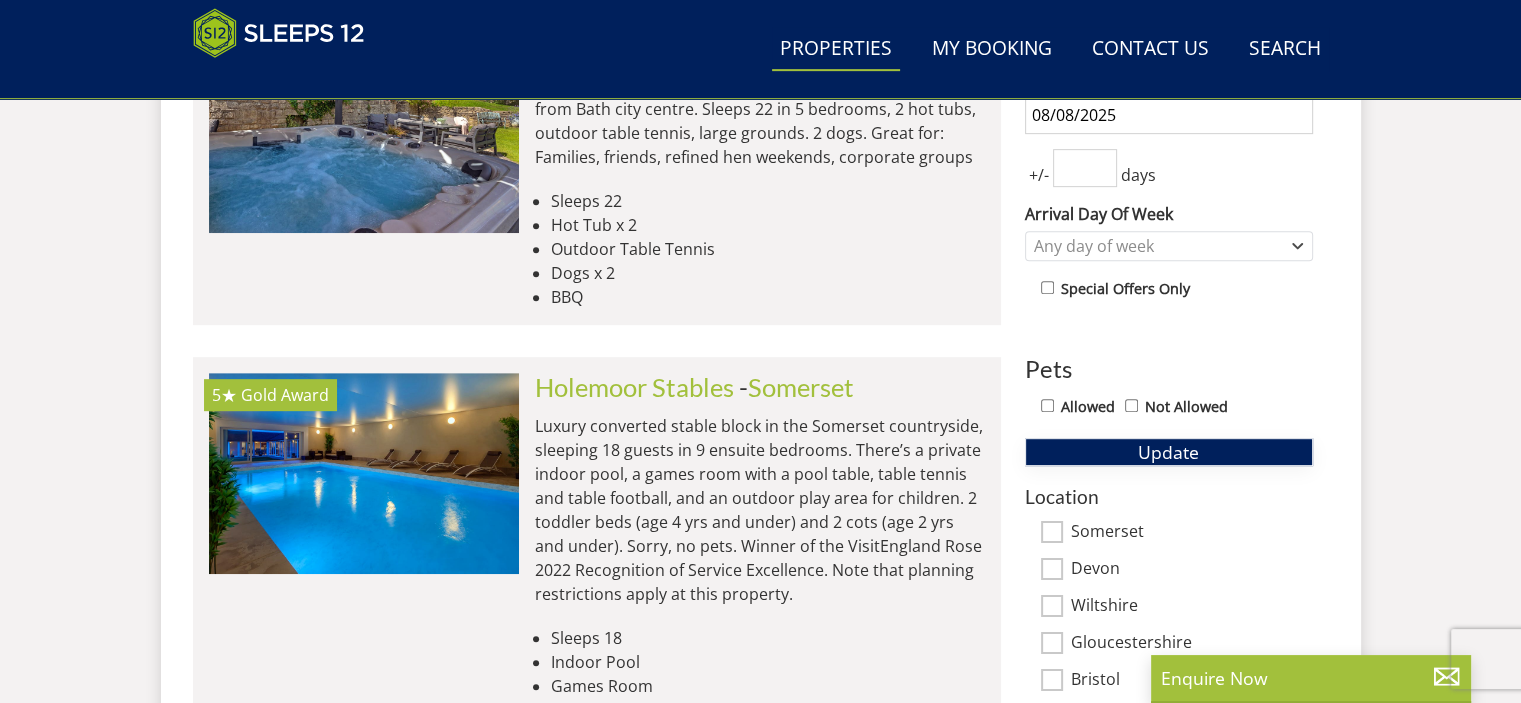 click on "Update" at bounding box center (1168, 452) 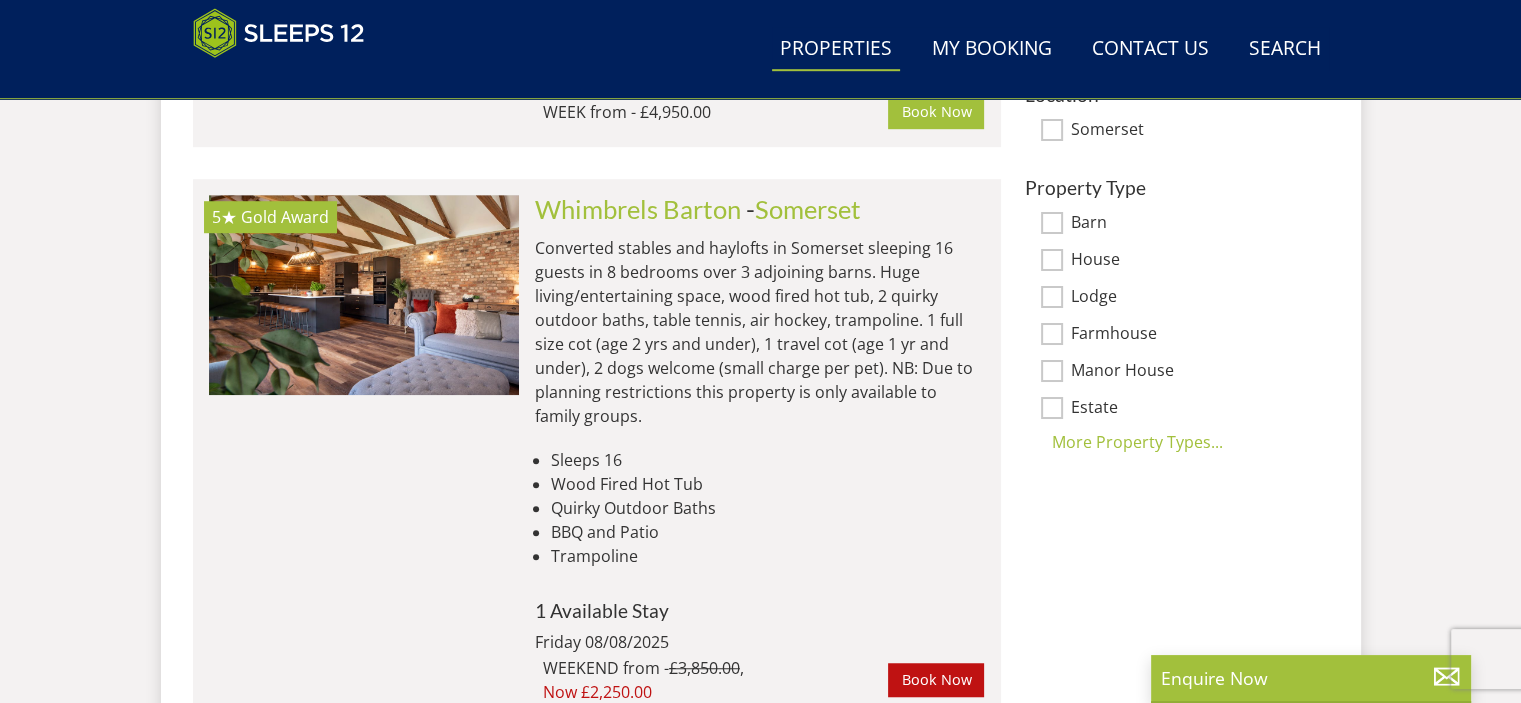 scroll, scrollTop: 1323, scrollLeft: 0, axis: vertical 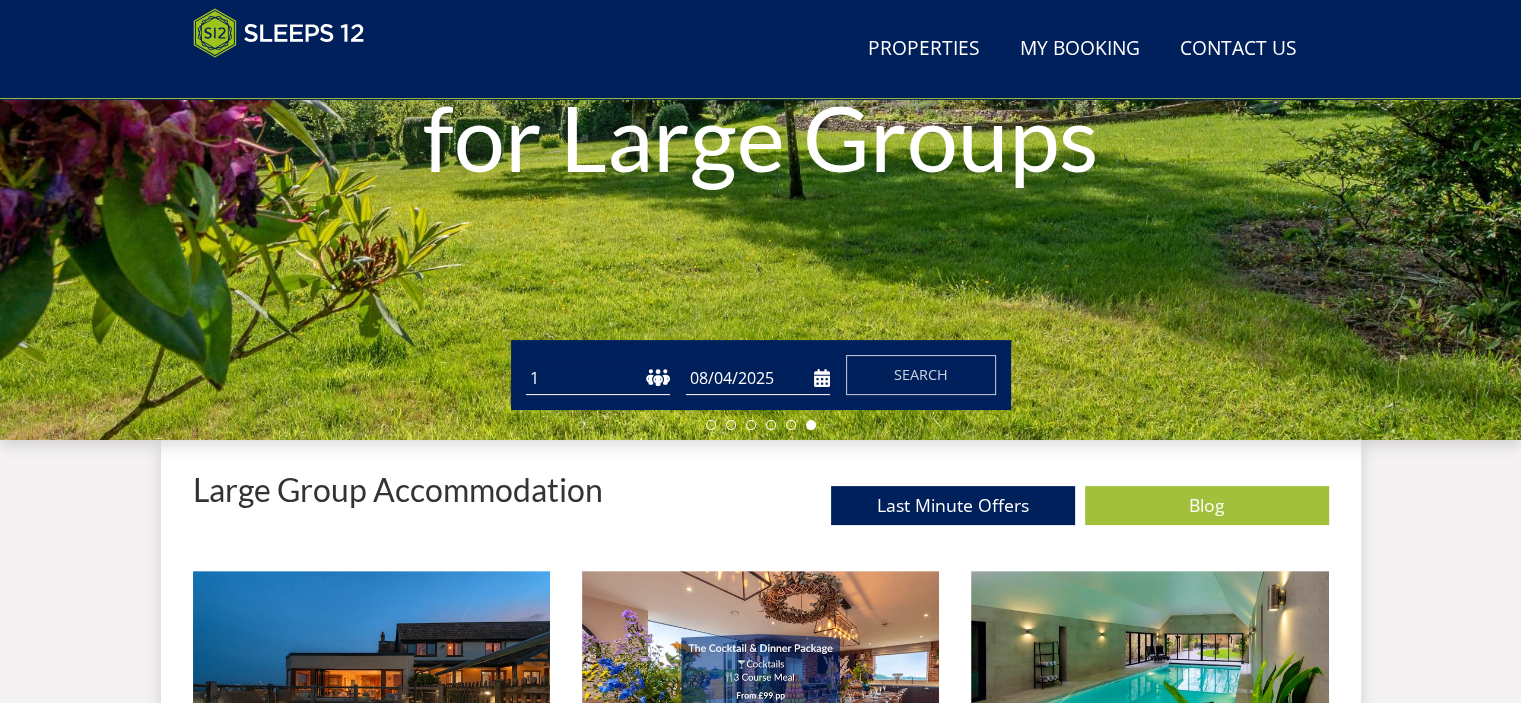 click on "1
2
3
4
5
6
7
8
9
10
11
12
13
14
15
16
17
18
19
20
21
22
23
24
25
26
27
28
29
30
31
32" at bounding box center (598, 378) 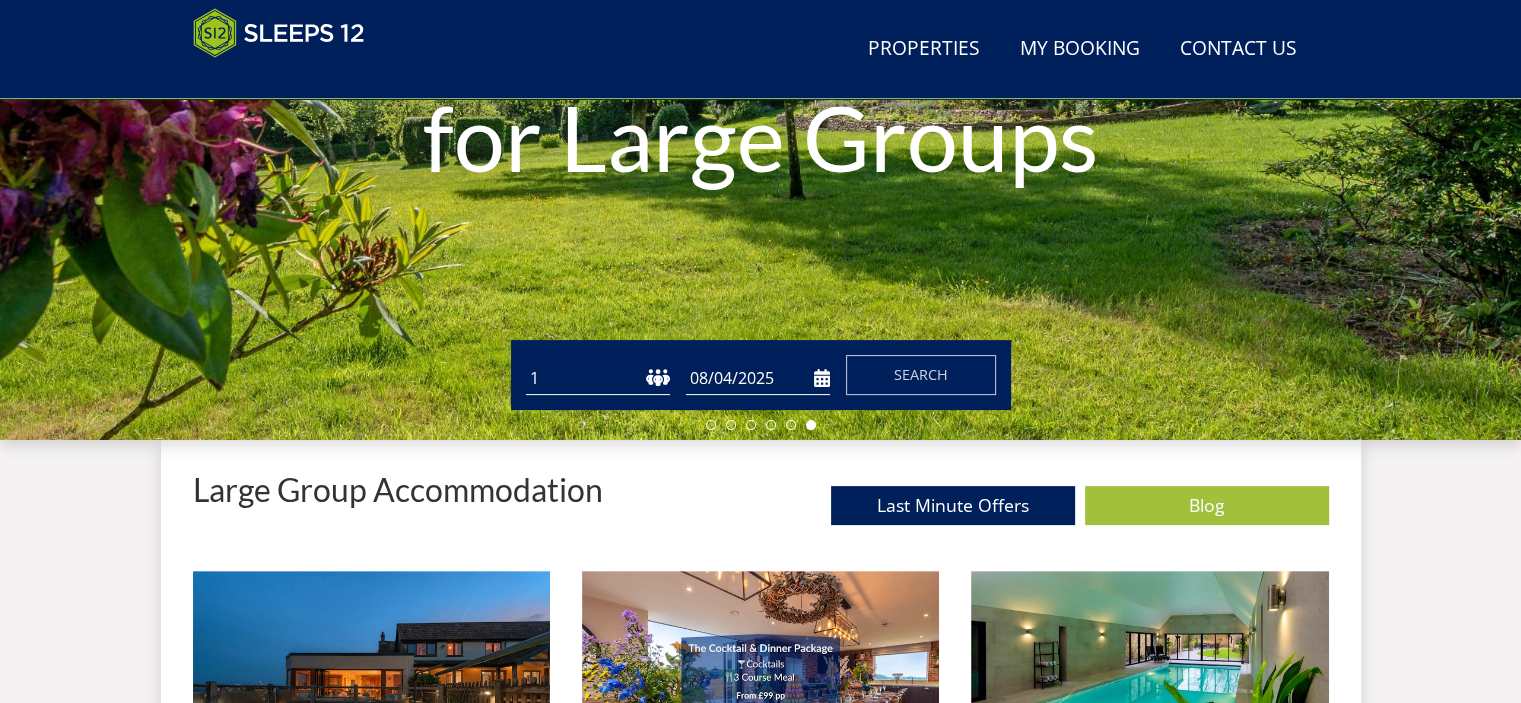 select on "12" 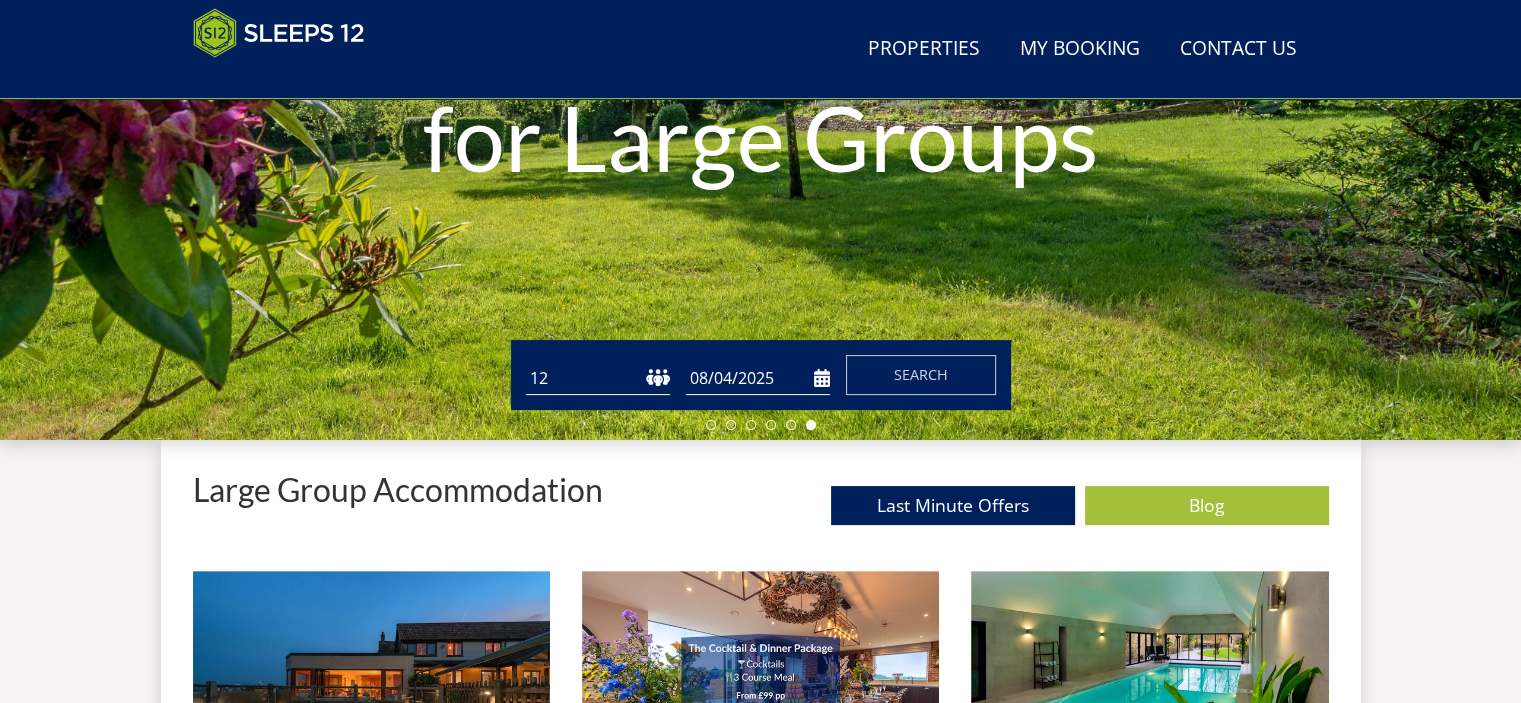 click on "1
2
3
4
5
6
7
8
9
10
11
12
13
14
15
16
17
18
19
20
21
22
23
24
25
26
27
28
29
30
31
32" at bounding box center [598, 378] 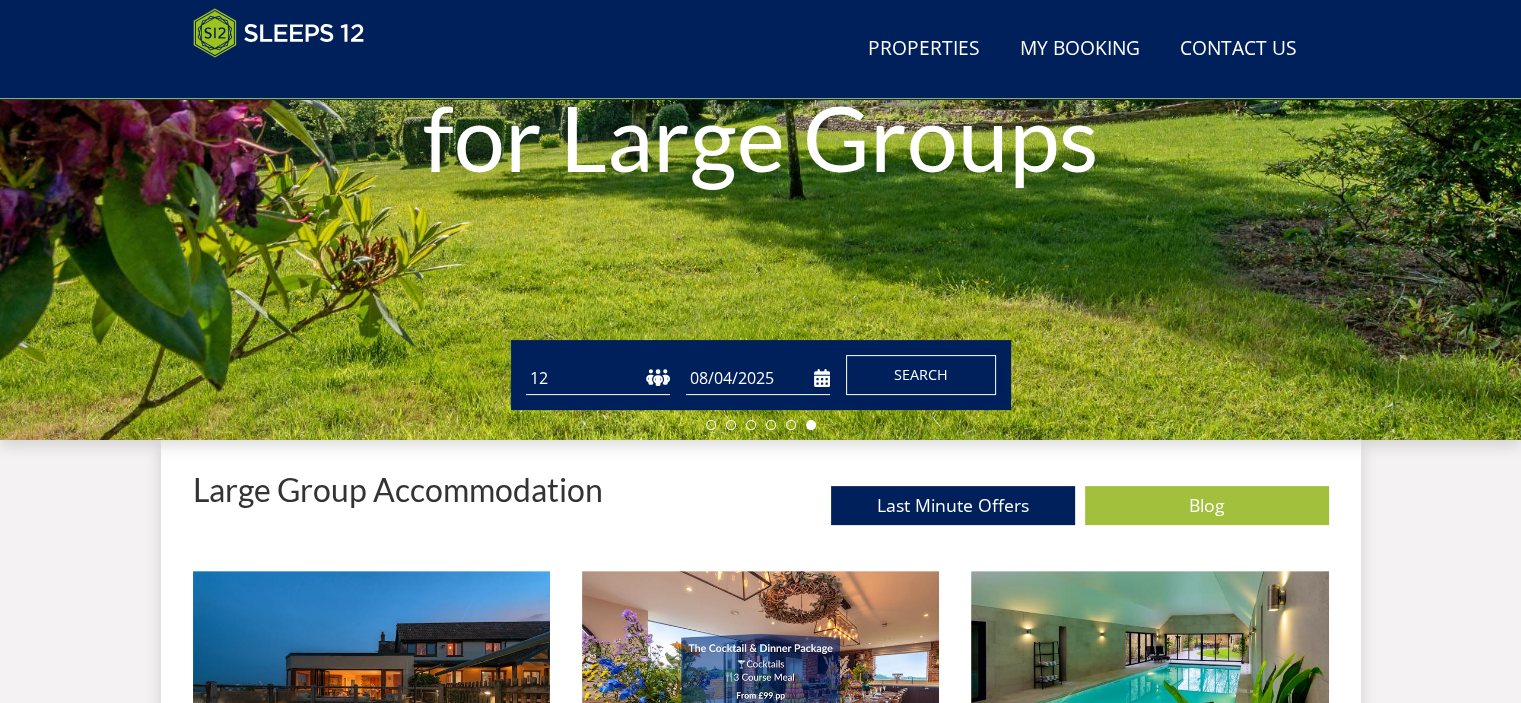 click on "Search" at bounding box center (921, 374) 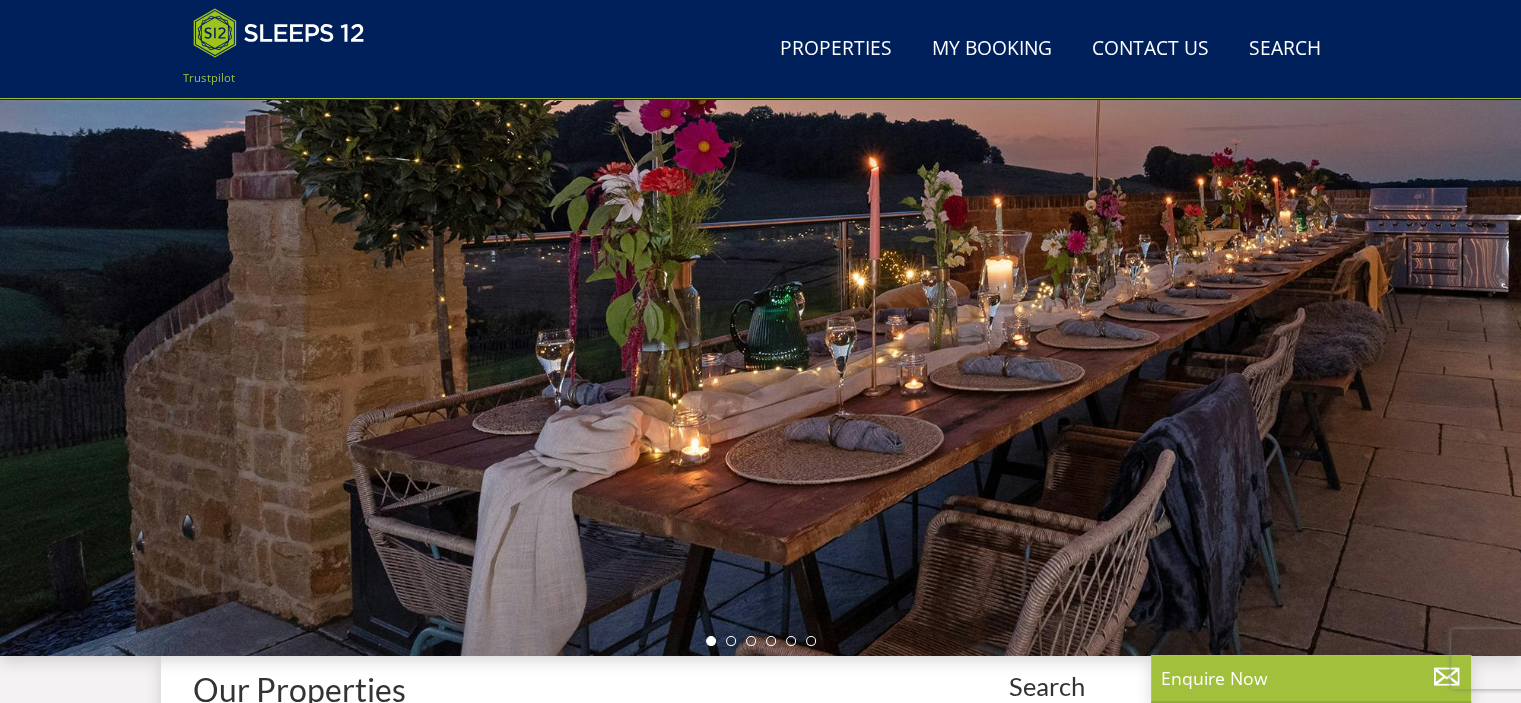 scroll, scrollTop: 0, scrollLeft: 0, axis: both 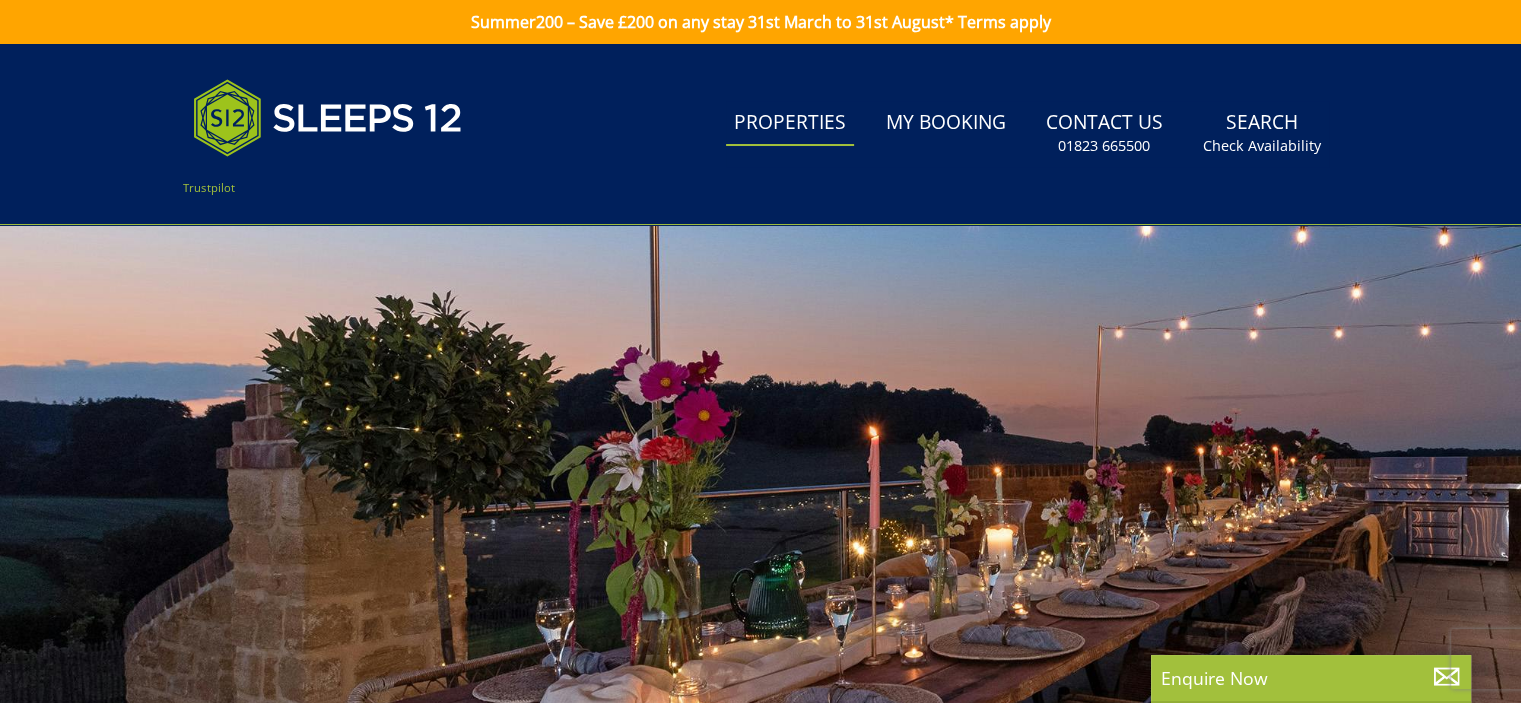 click on "Properties" at bounding box center [790, 123] 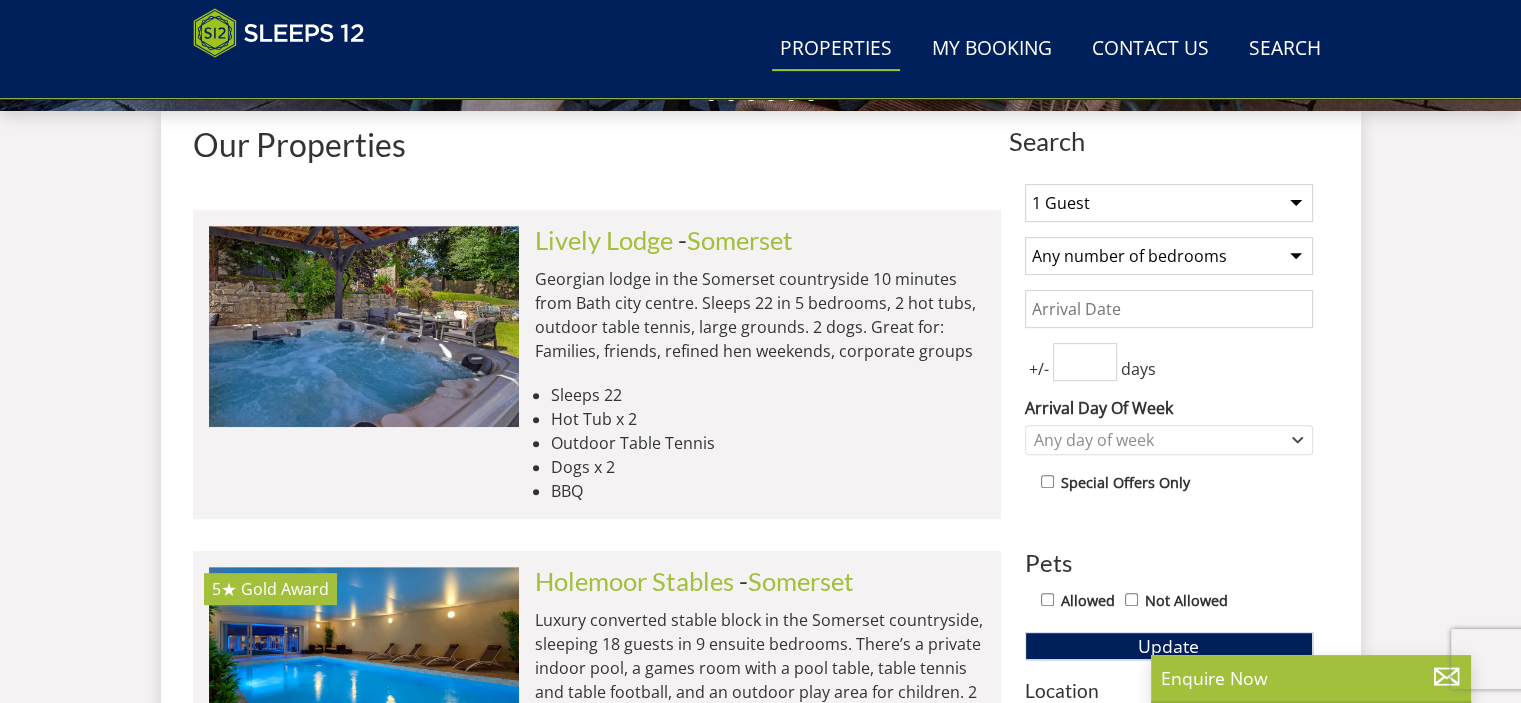 scroll, scrollTop: 744, scrollLeft: 0, axis: vertical 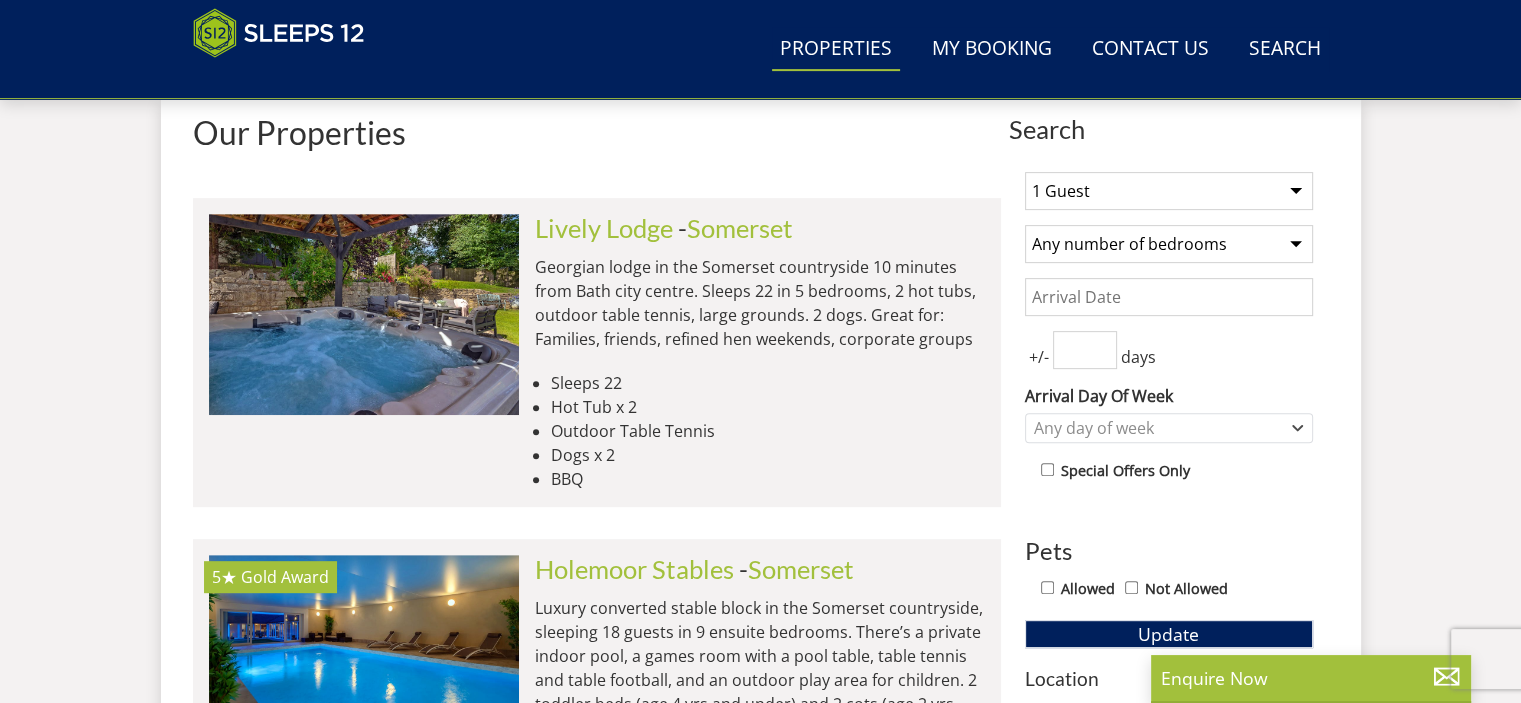 click on "1 Guest
2 Guests
3 Guests
4 Guests
5 Guests
6 Guests
7 Guests
8 Guests
9 Guests
10 Guests
11 Guests
12 Guests
13 Guests
14 Guests
15 Guests
16 Guests
17 Guests
18 Guests
19 Guests
20 Guests
21 Guests
22 Guests
23 Guests
24 Guests
25 Guests
26 Guests
27 Guests
28 Guests
29 Guests
30 Guests
31 Guests
32 Guests" at bounding box center (1169, 191) 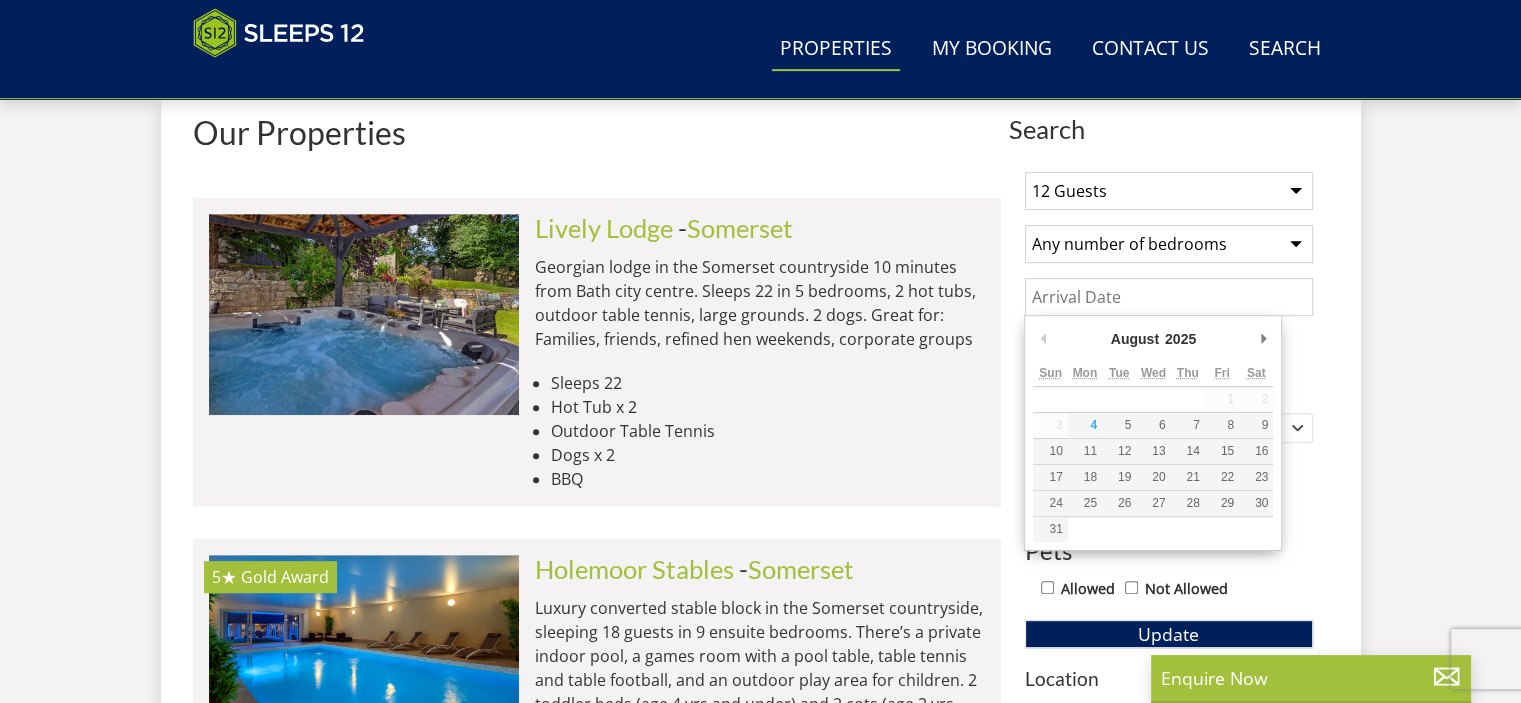 click on "Date" at bounding box center [1169, 297] 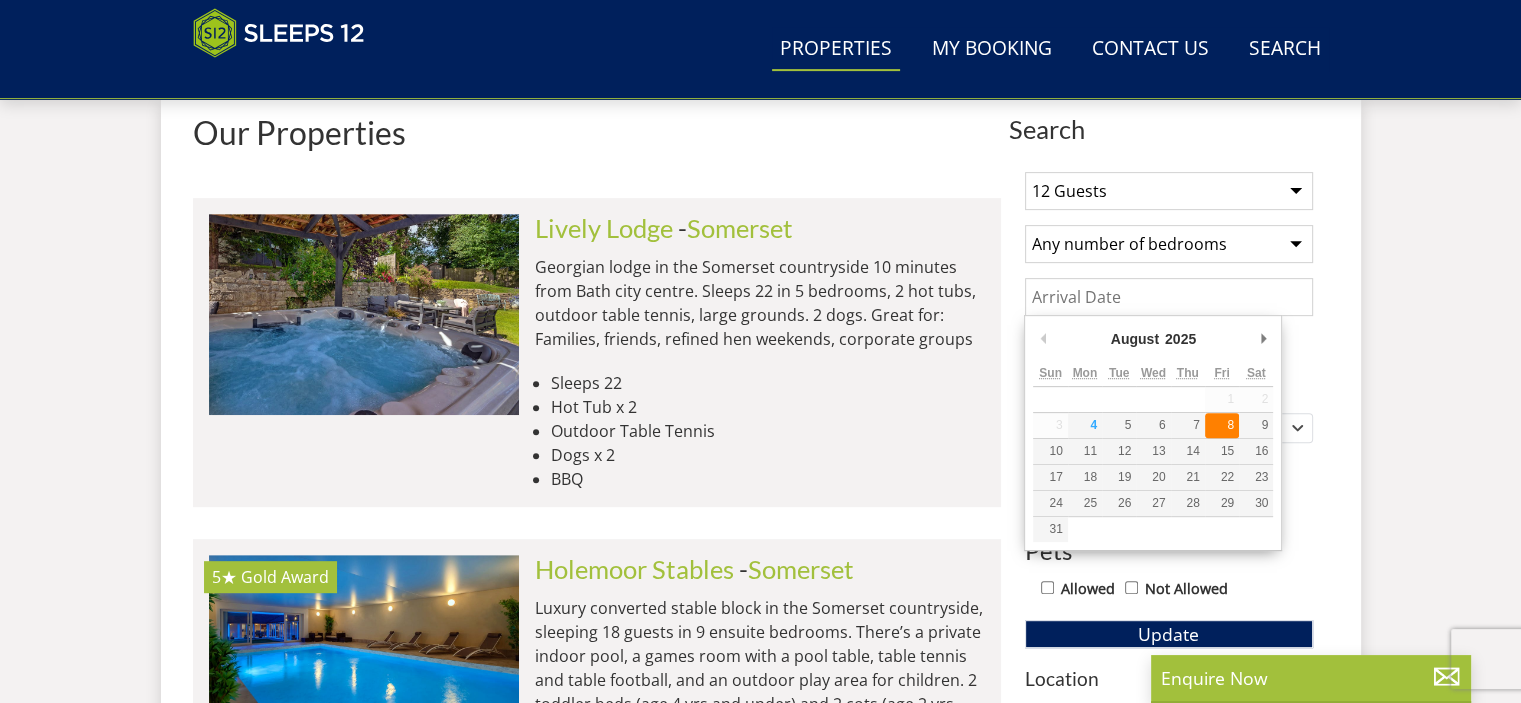 type on "08/08/2025" 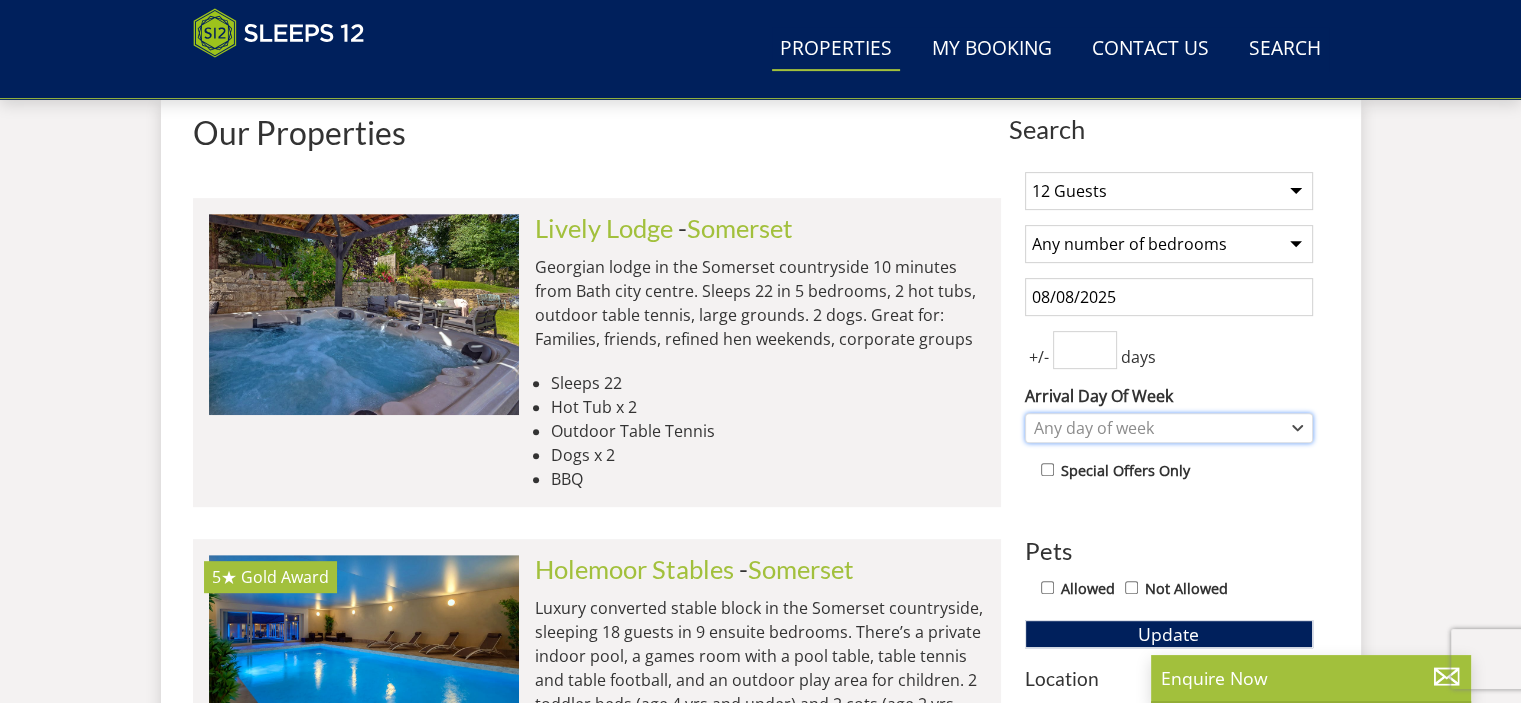 click on "Any day of week" at bounding box center (1158, 428) 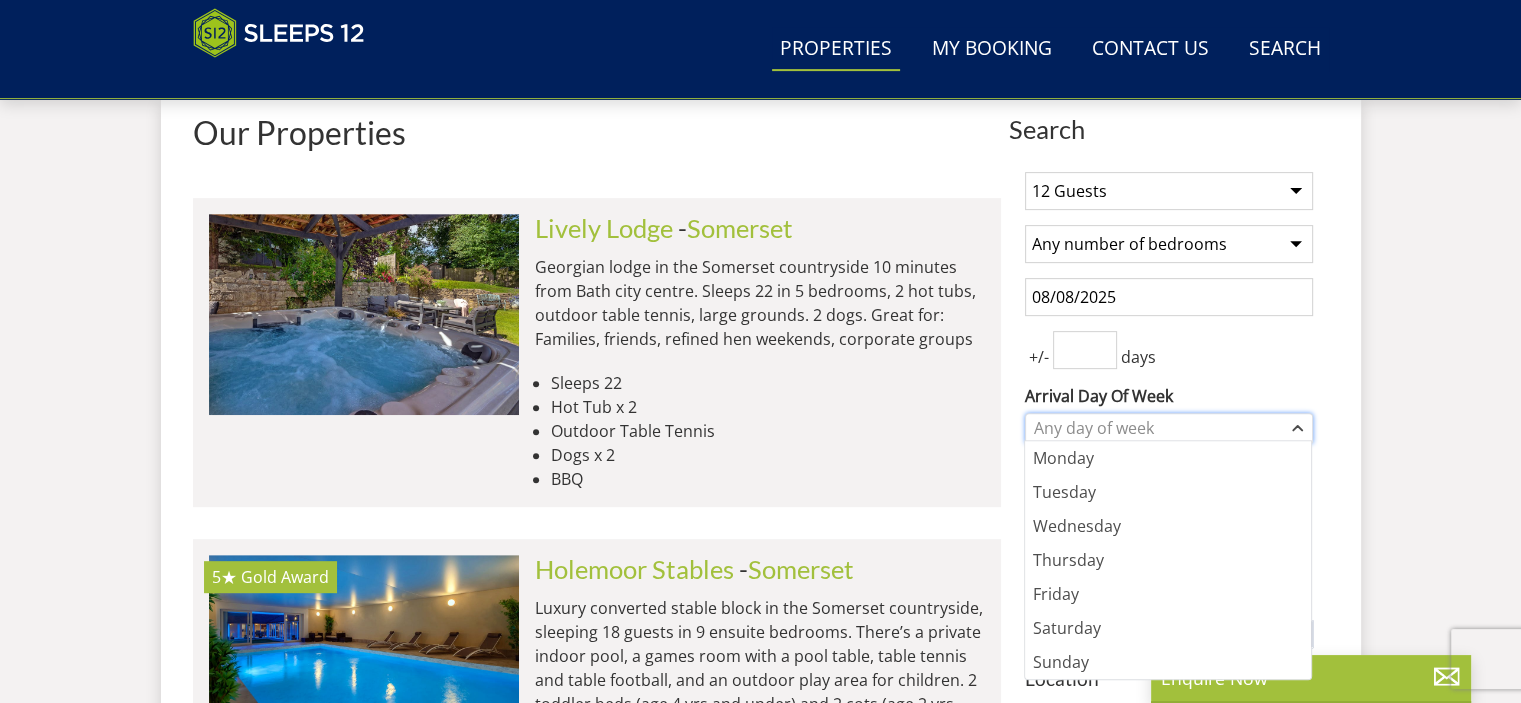 click on "Any day of week" at bounding box center [1158, 428] 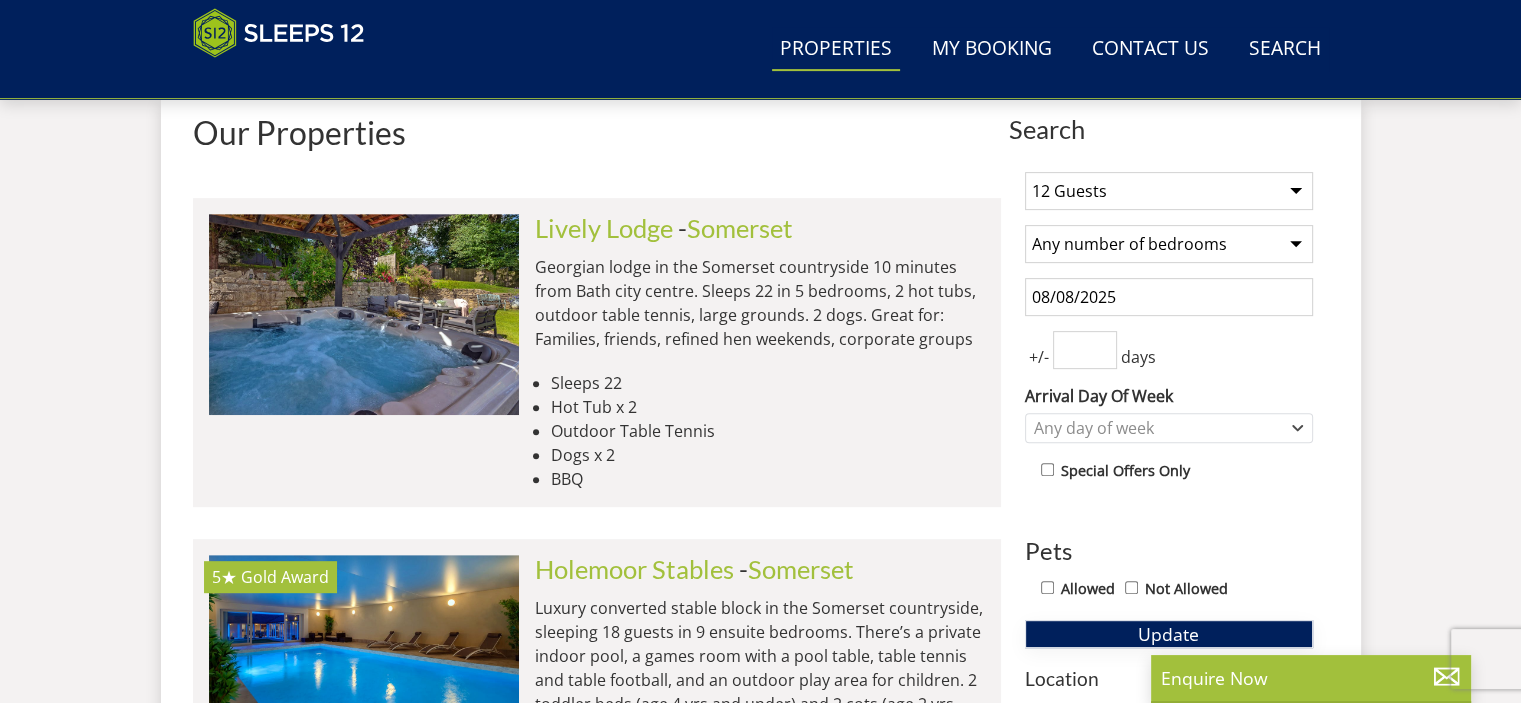 click on "Update" at bounding box center (1169, 634) 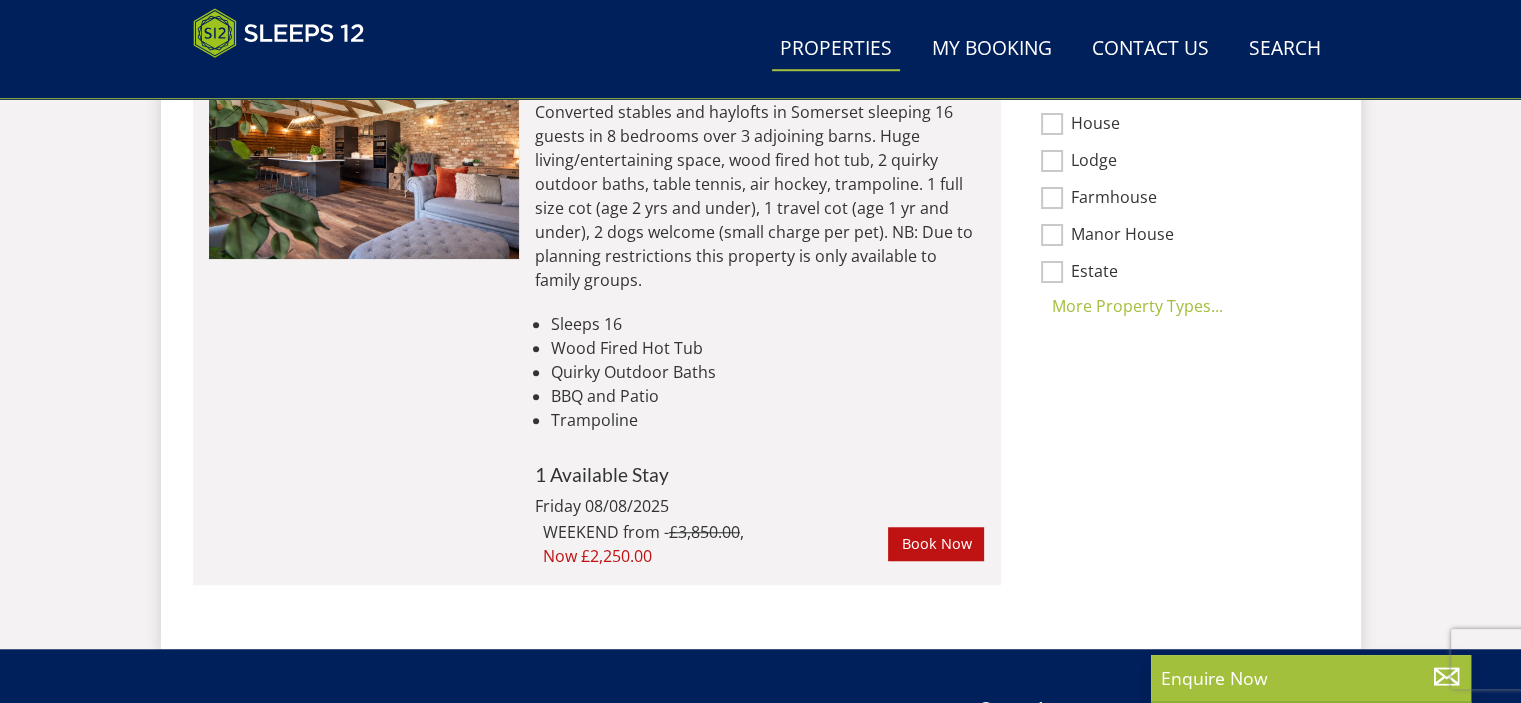 scroll, scrollTop: 1466, scrollLeft: 0, axis: vertical 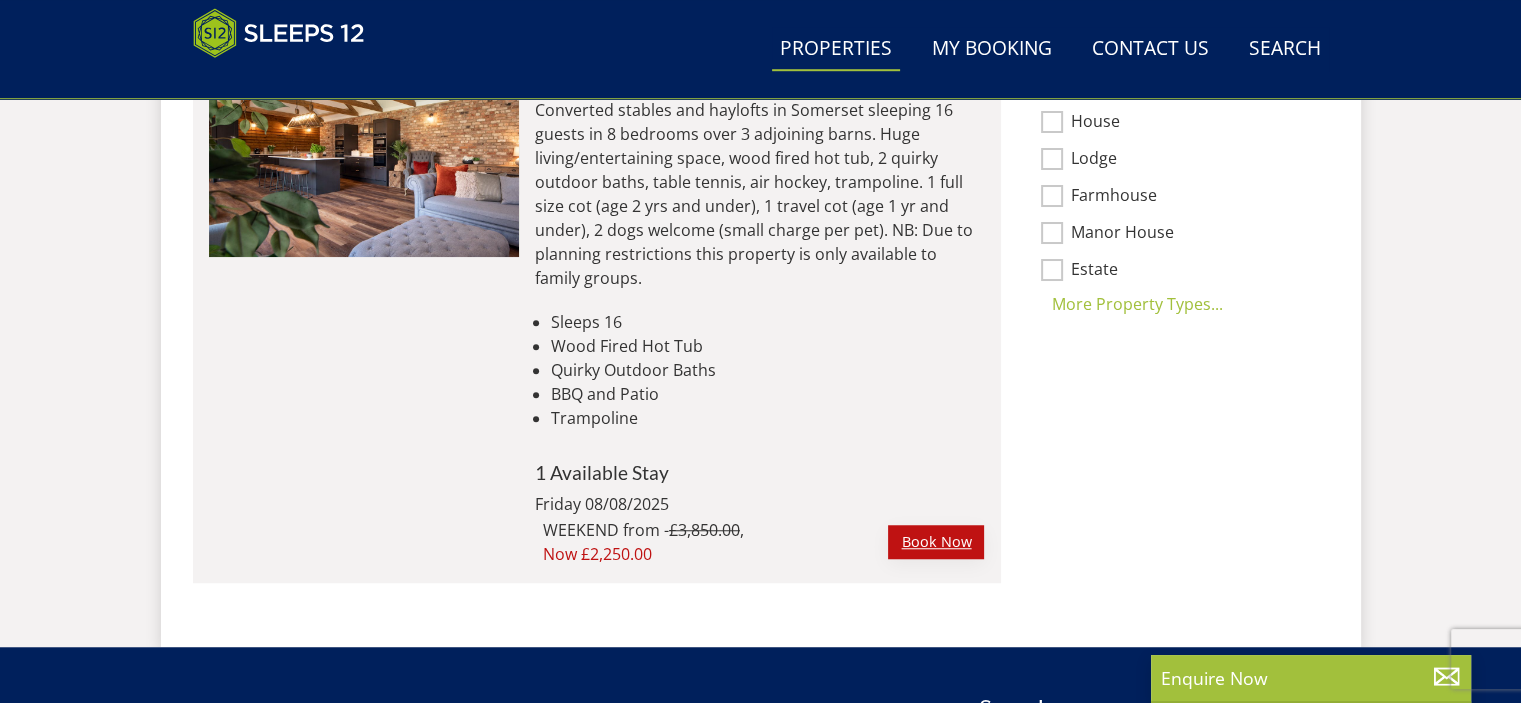 click on "Book Now" at bounding box center (936, 542) 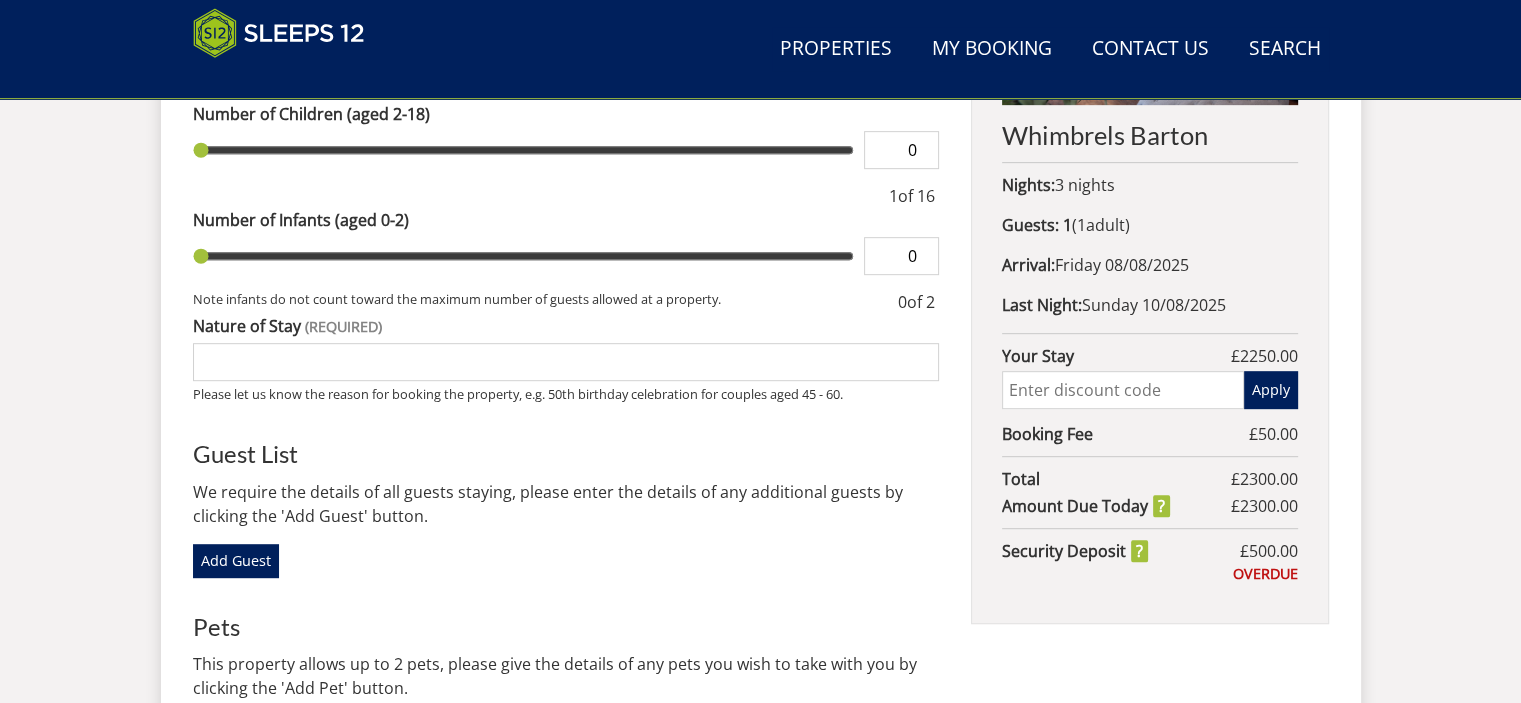 scroll, scrollTop: 968, scrollLeft: 0, axis: vertical 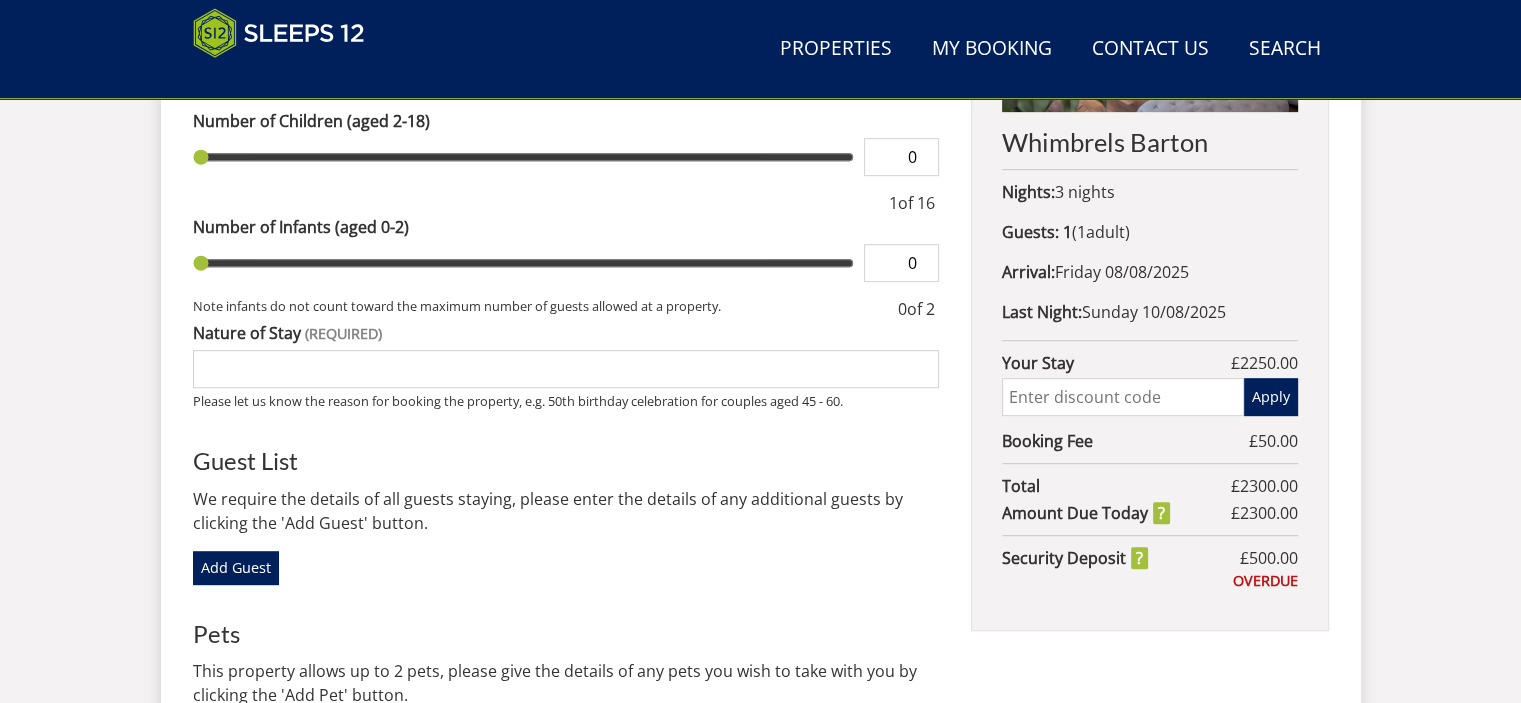 click at bounding box center [1122, 397] 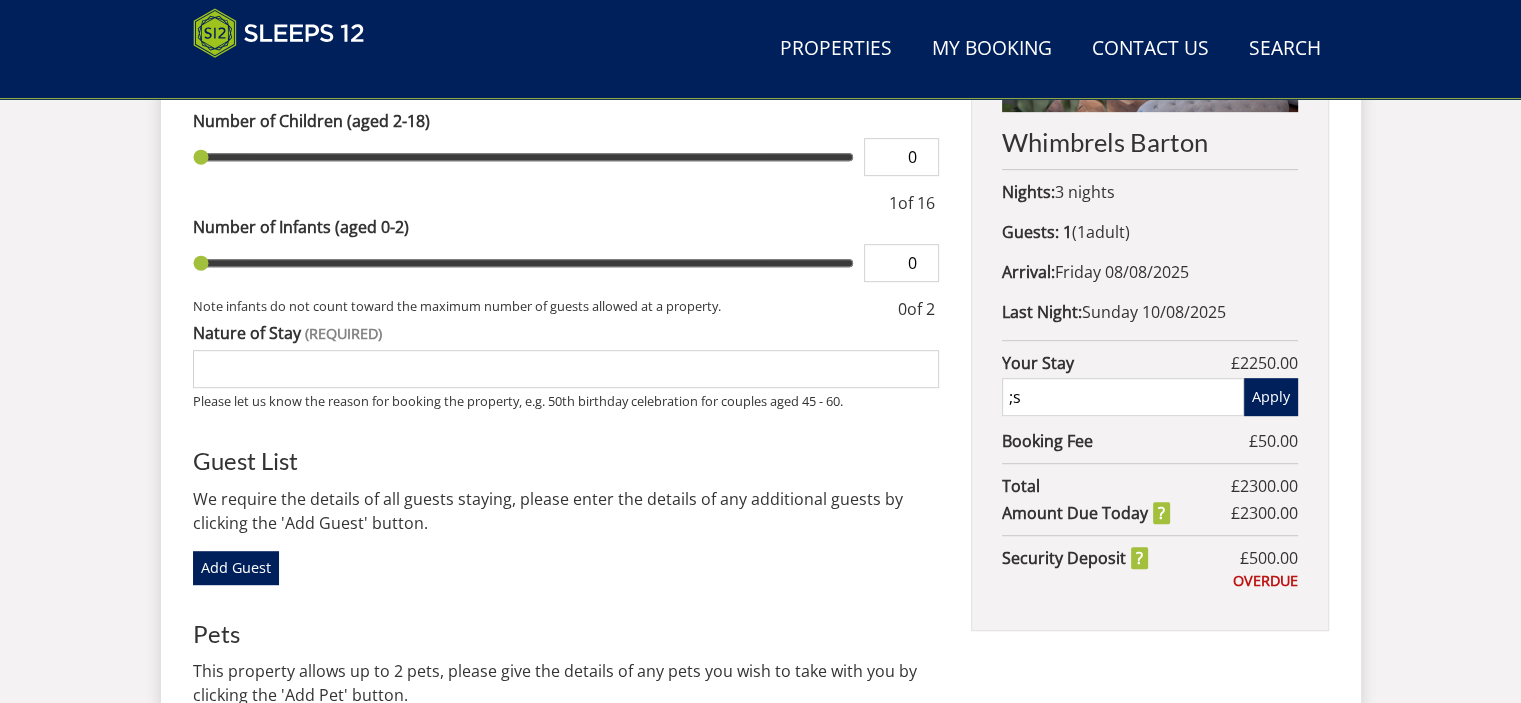 type on ";" 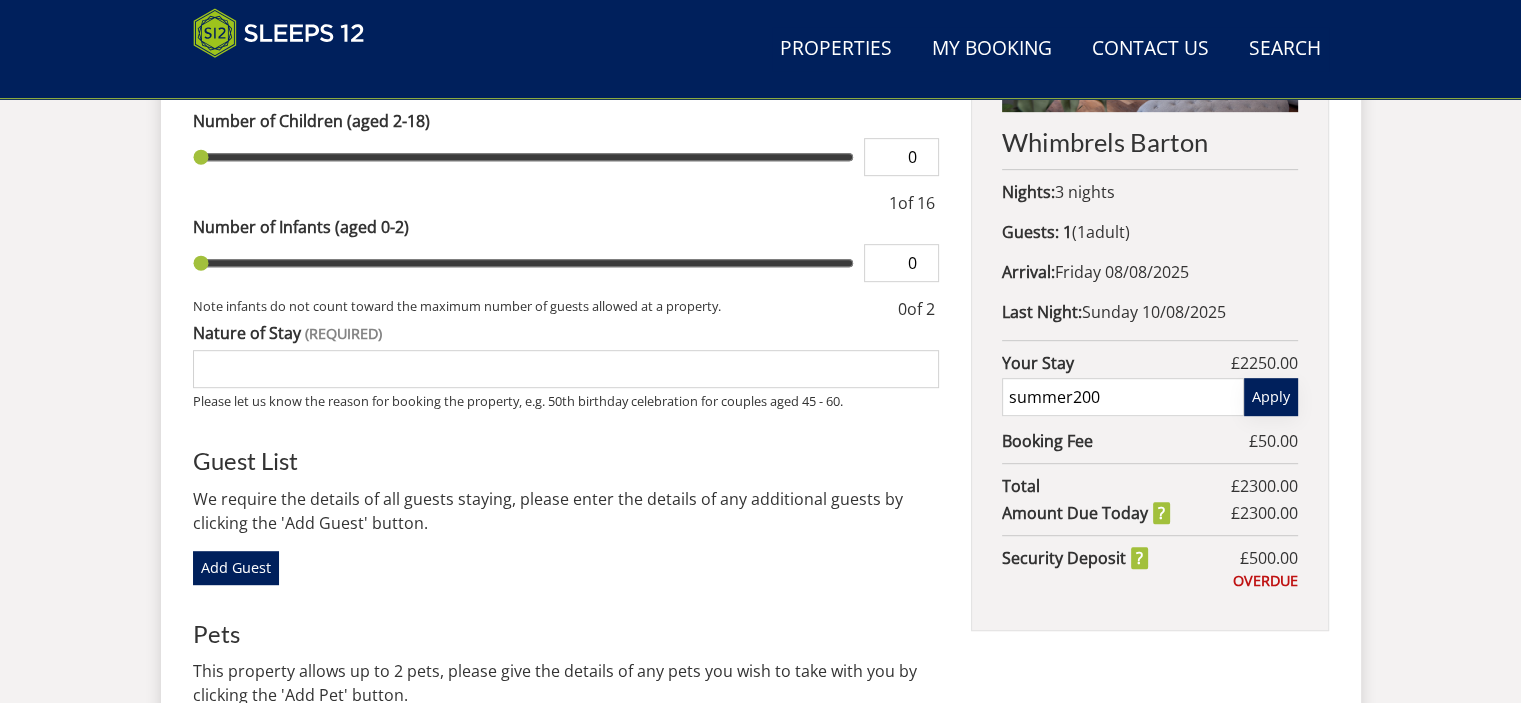 click on "Apply" at bounding box center [1271, 397] 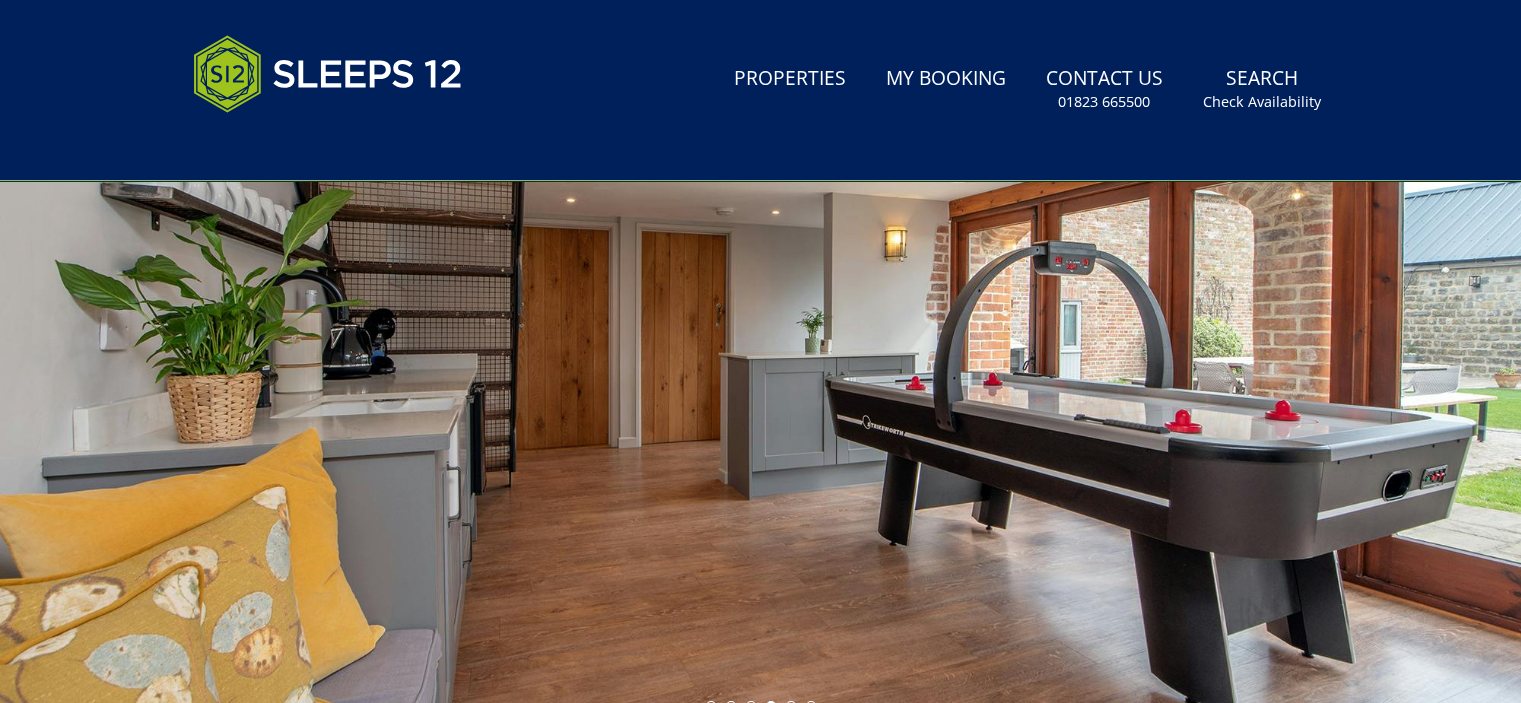 scroll, scrollTop: 0, scrollLeft: 0, axis: both 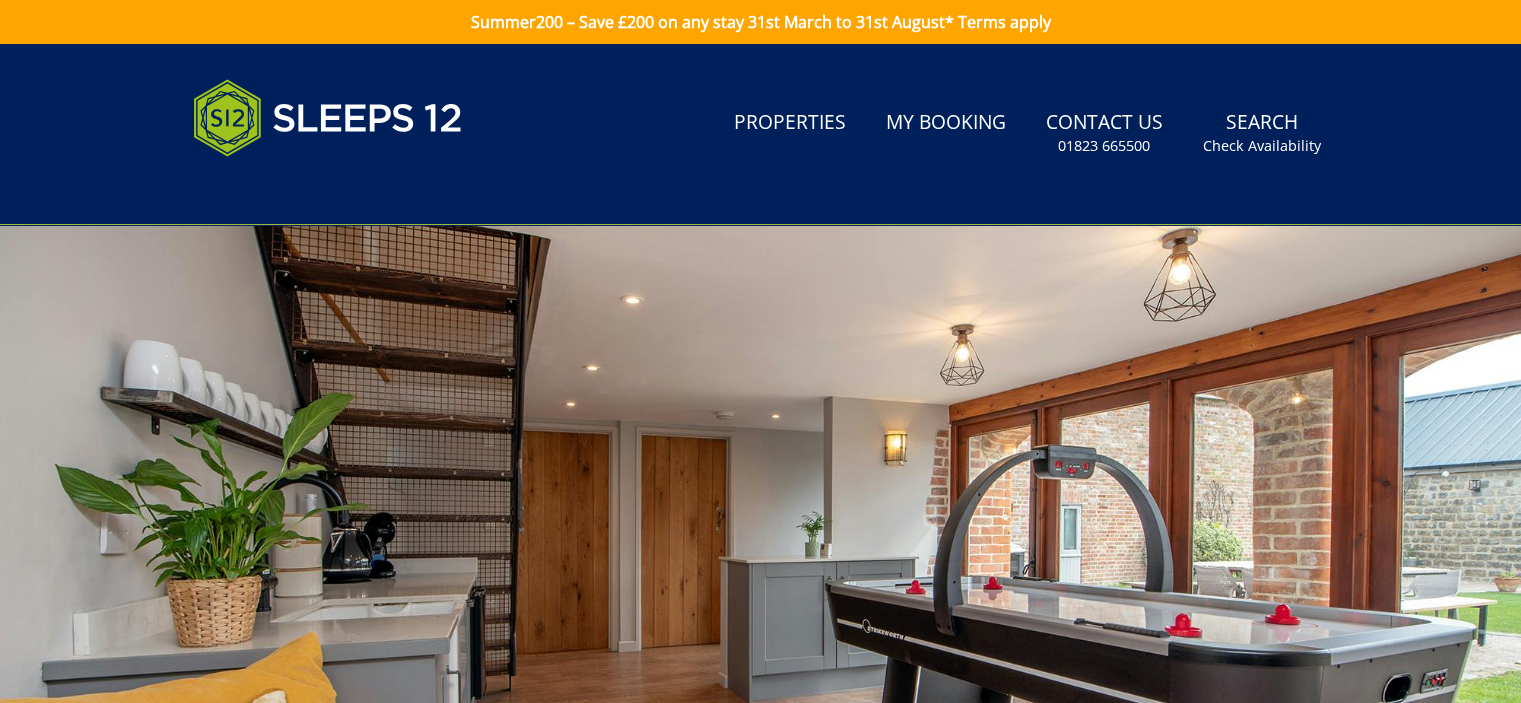 click at bounding box center [760, 575] 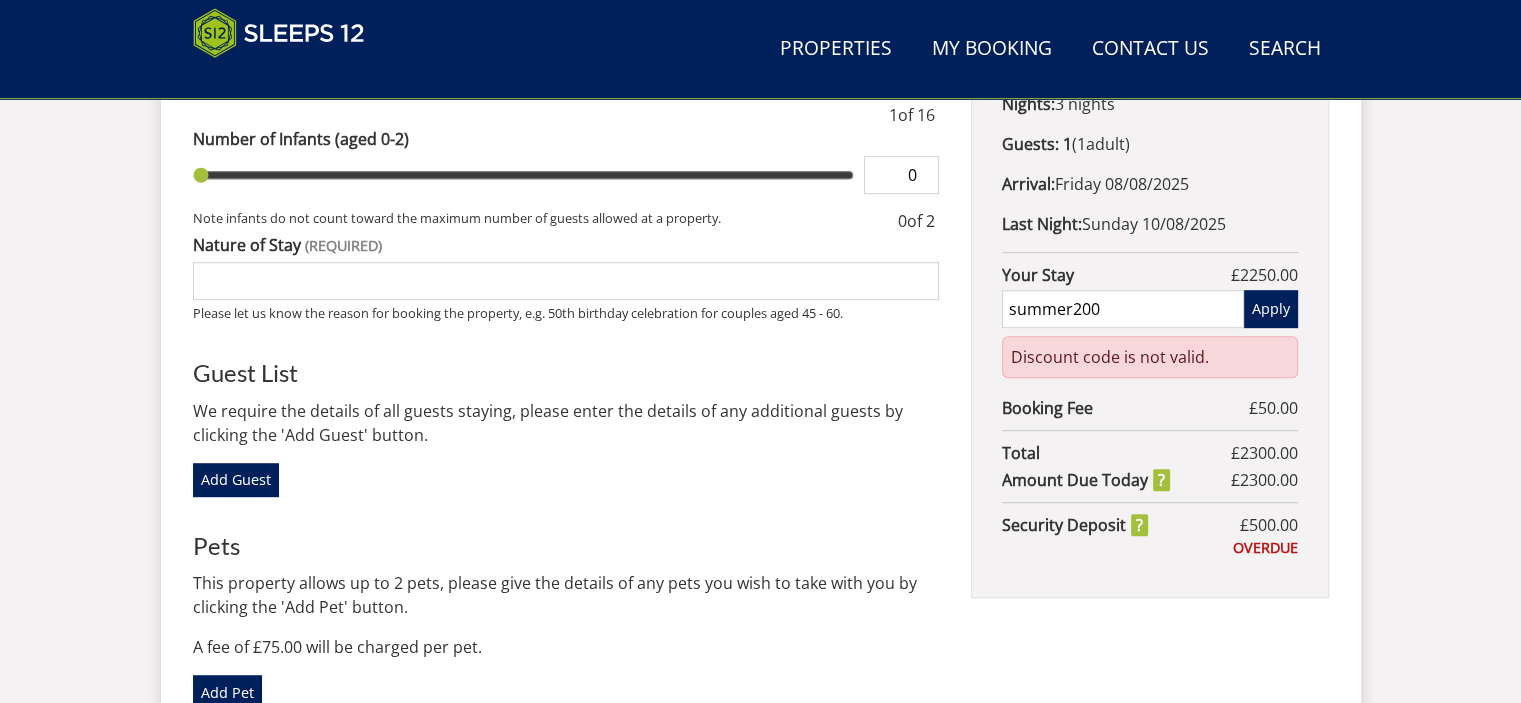 scroll, scrollTop: 1062, scrollLeft: 0, axis: vertical 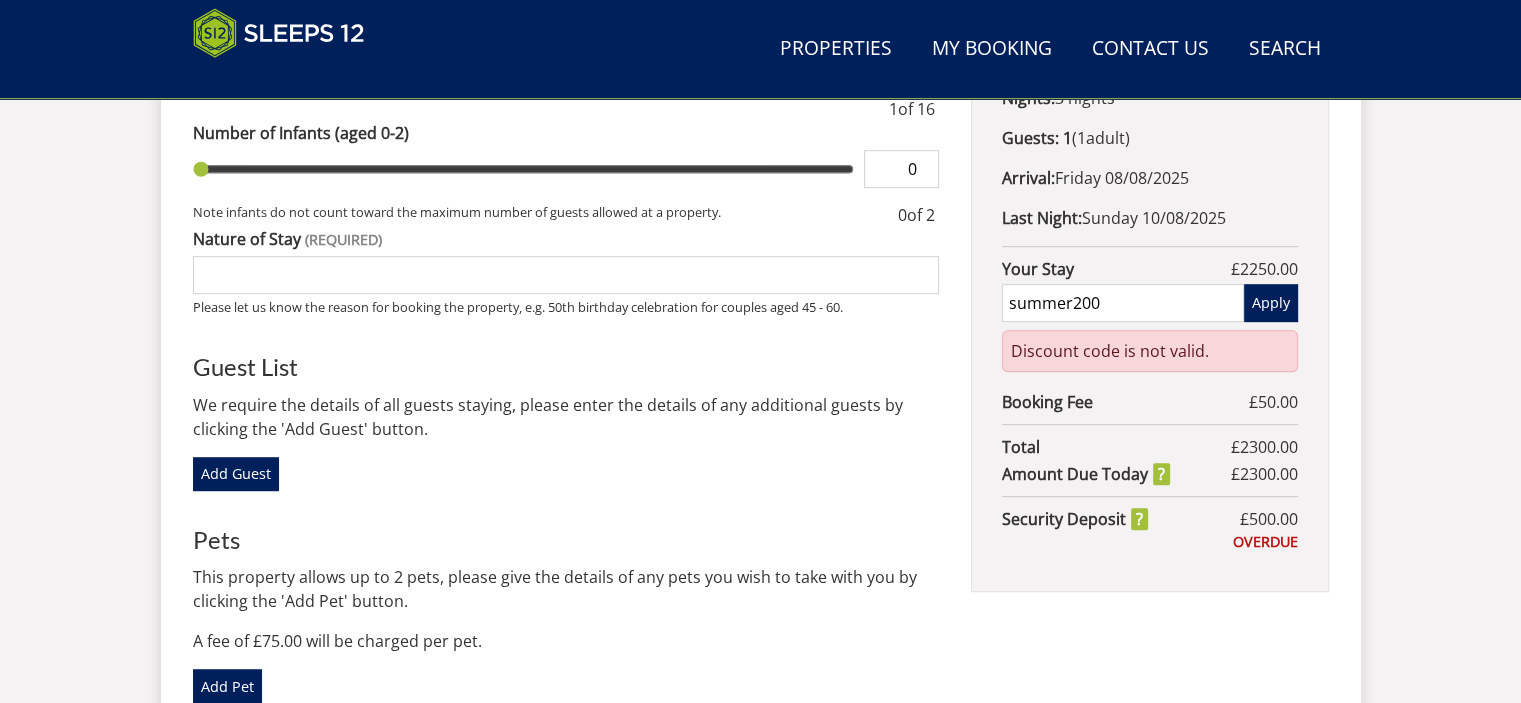 click on "summer200" at bounding box center (1122, 303) 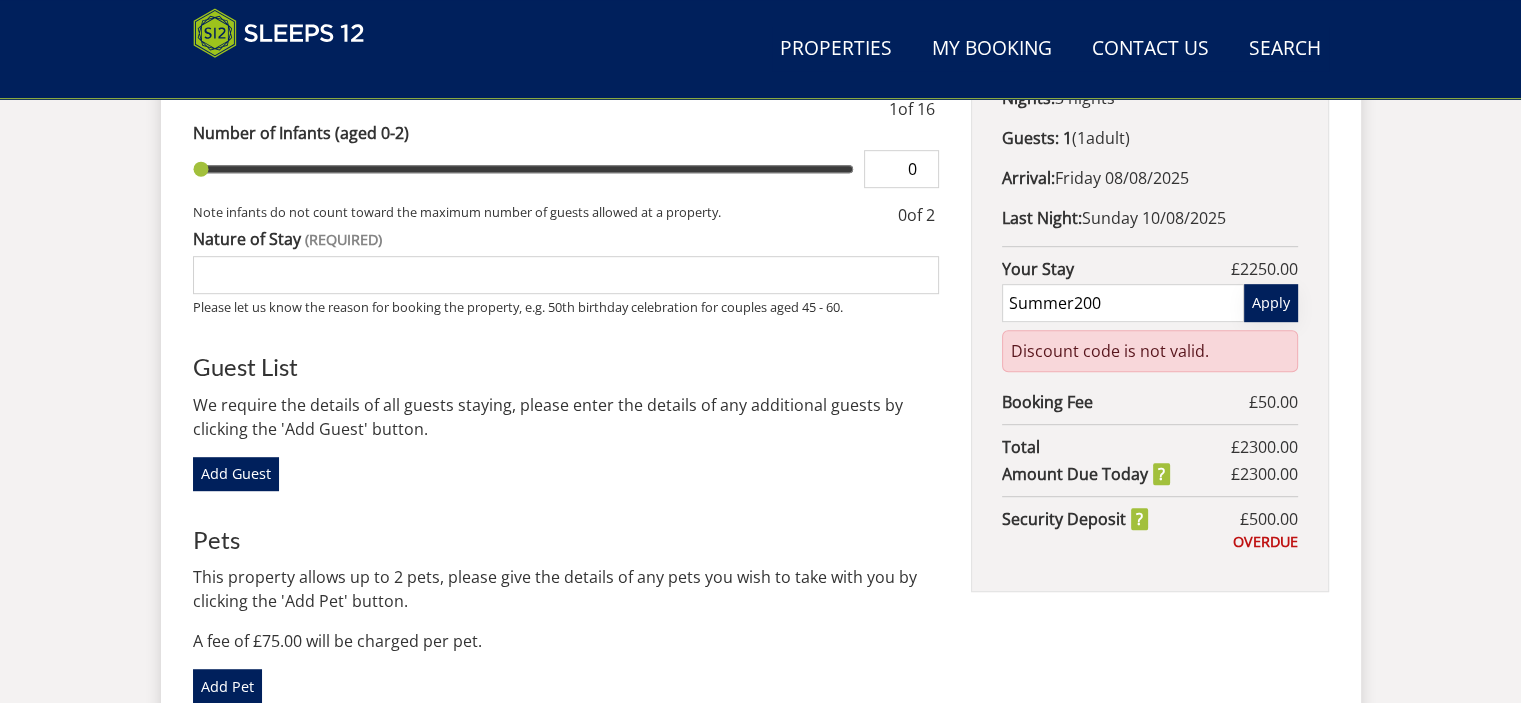 type on "Summer200" 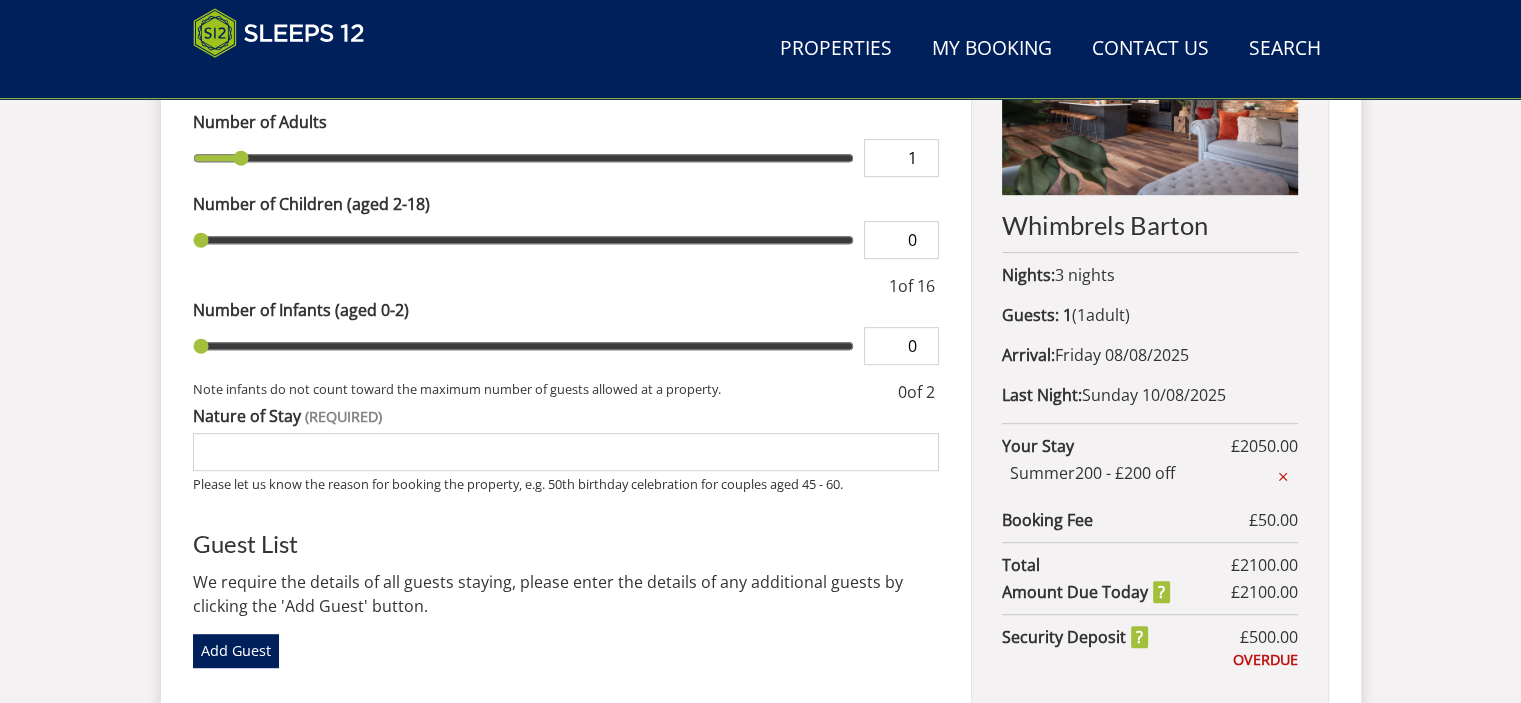 scroll, scrollTop: 880, scrollLeft: 0, axis: vertical 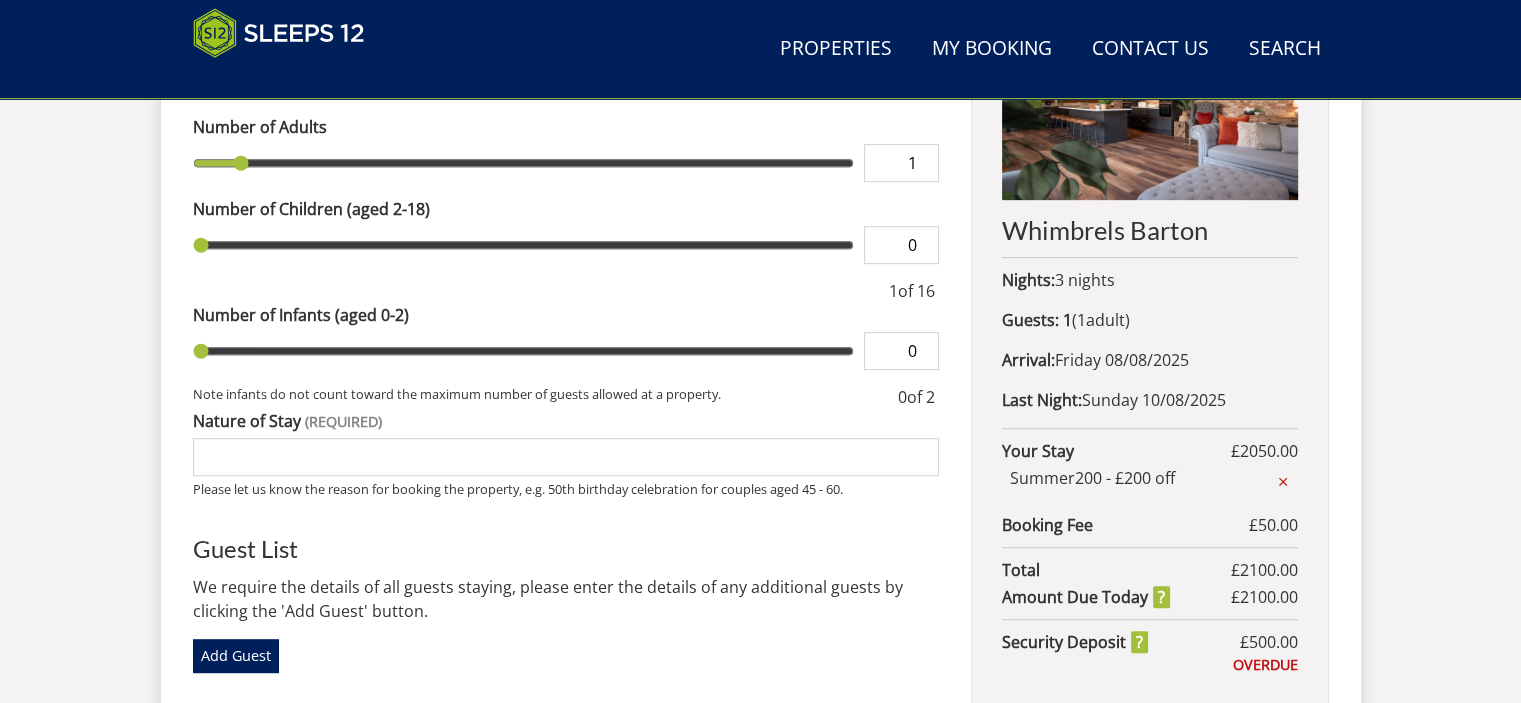 select on "12" 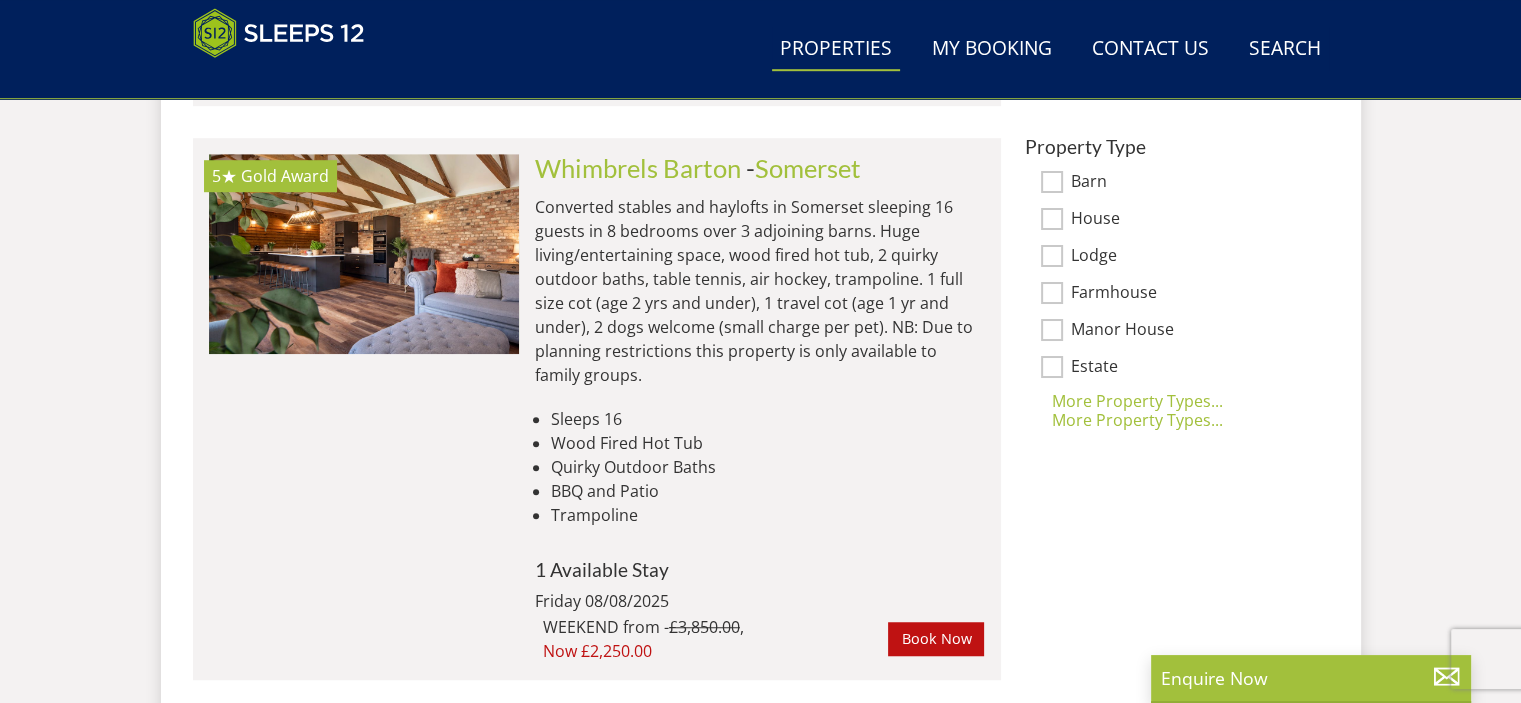 scroll, scrollTop: 1368, scrollLeft: 0, axis: vertical 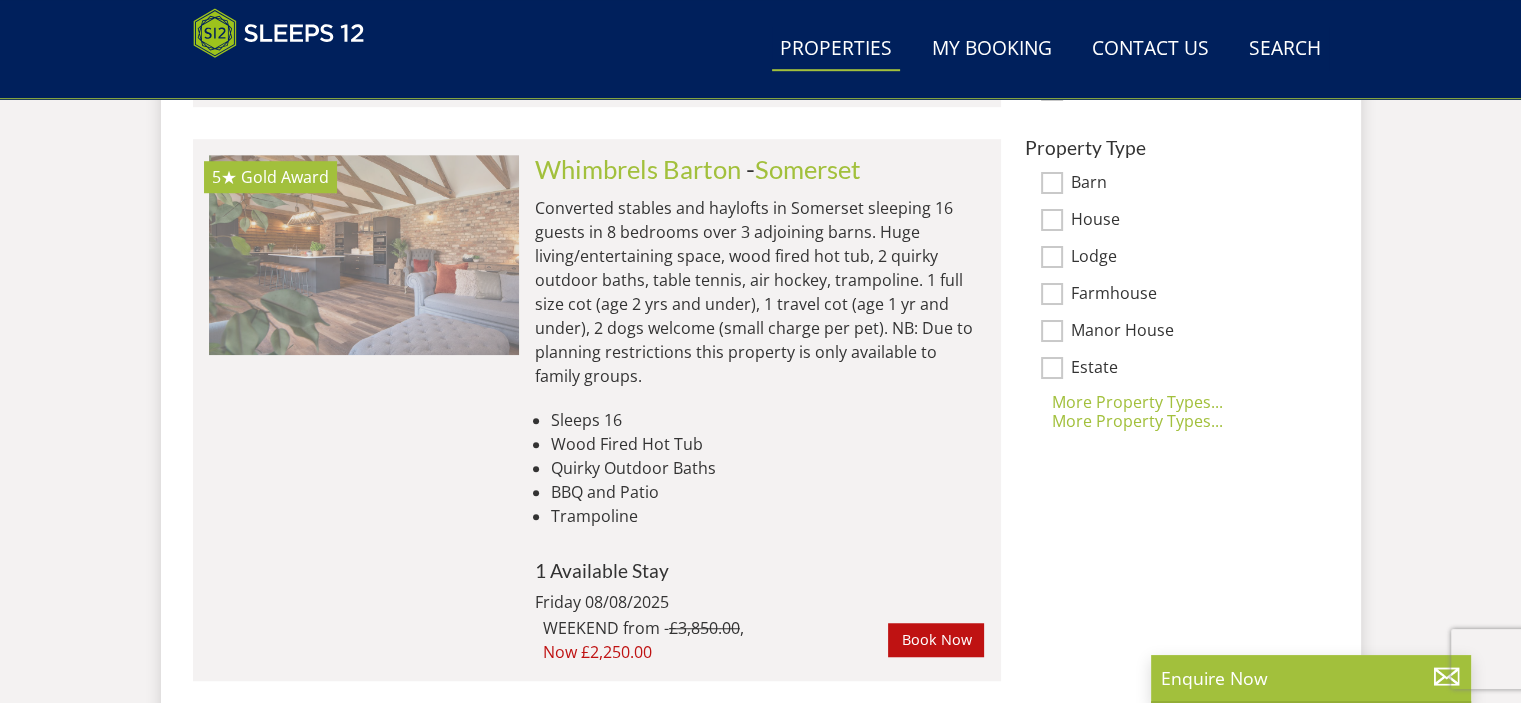 click at bounding box center (364, 255) 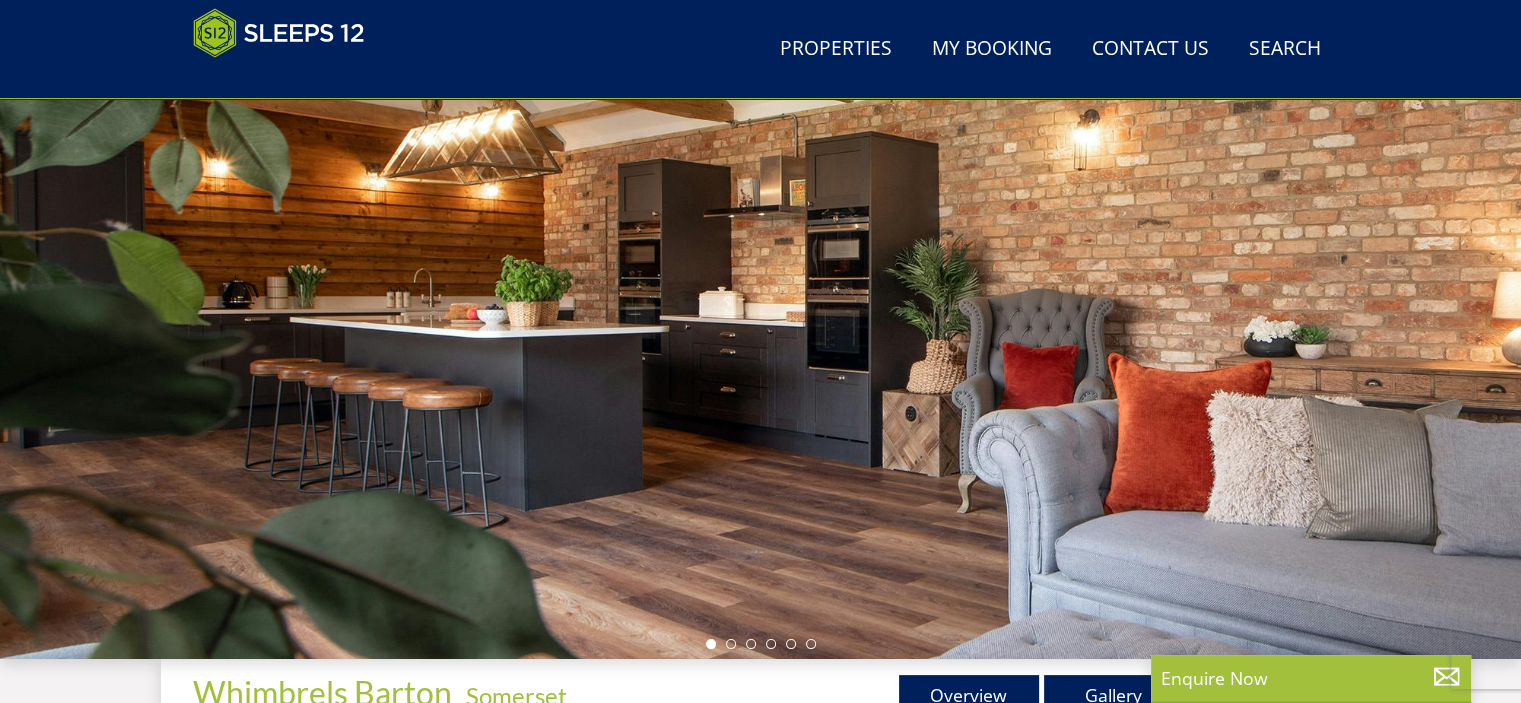scroll, scrollTop: 256, scrollLeft: 0, axis: vertical 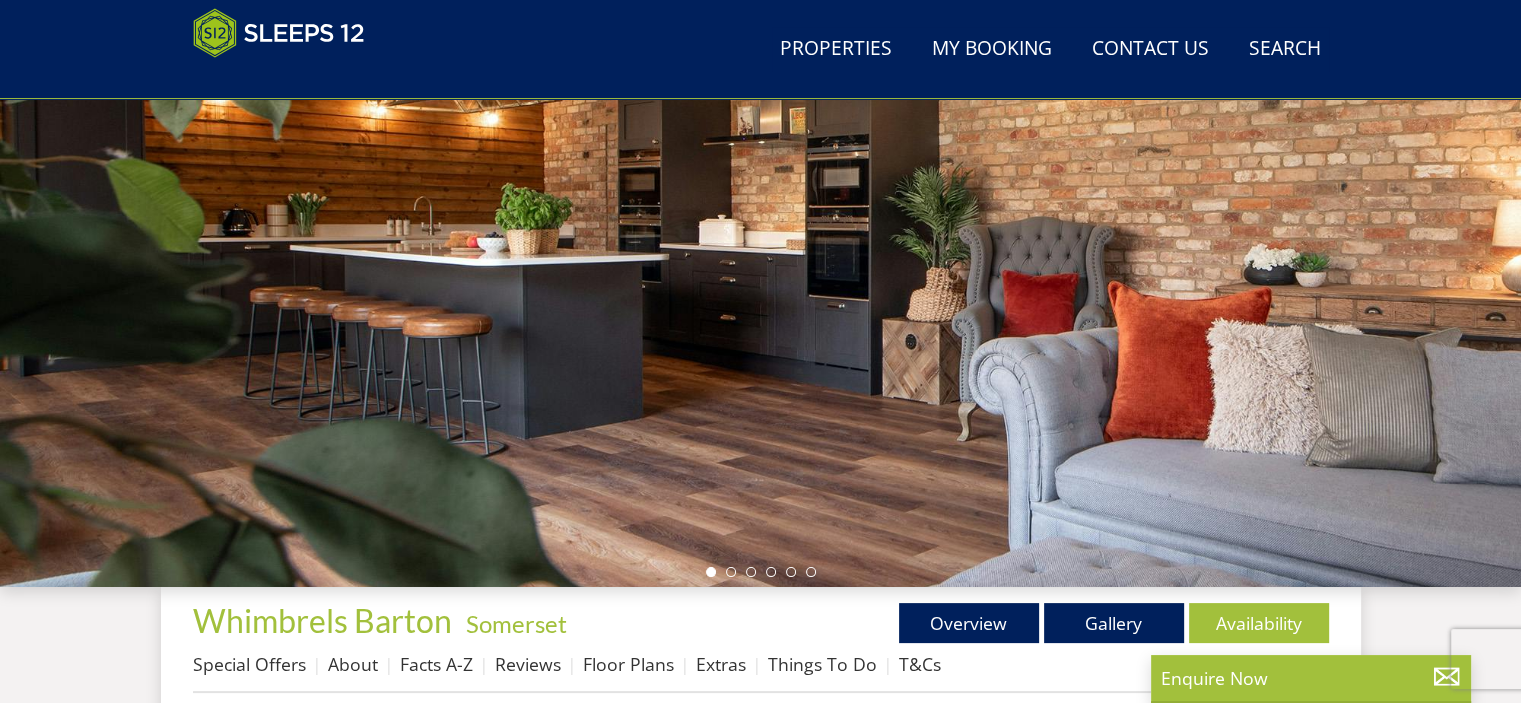 click at bounding box center [760, 237] 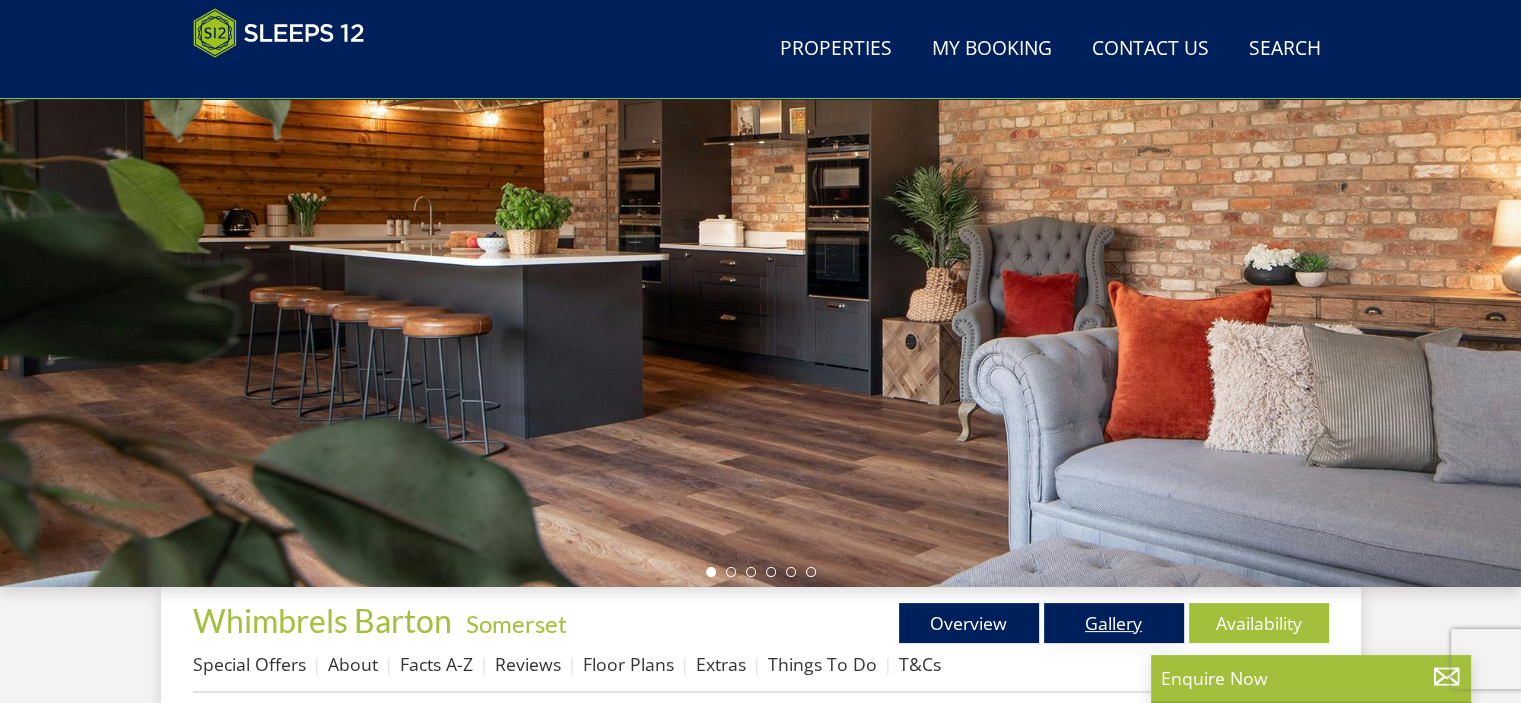 click on "Gallery" at bounding box center [1114, 623] 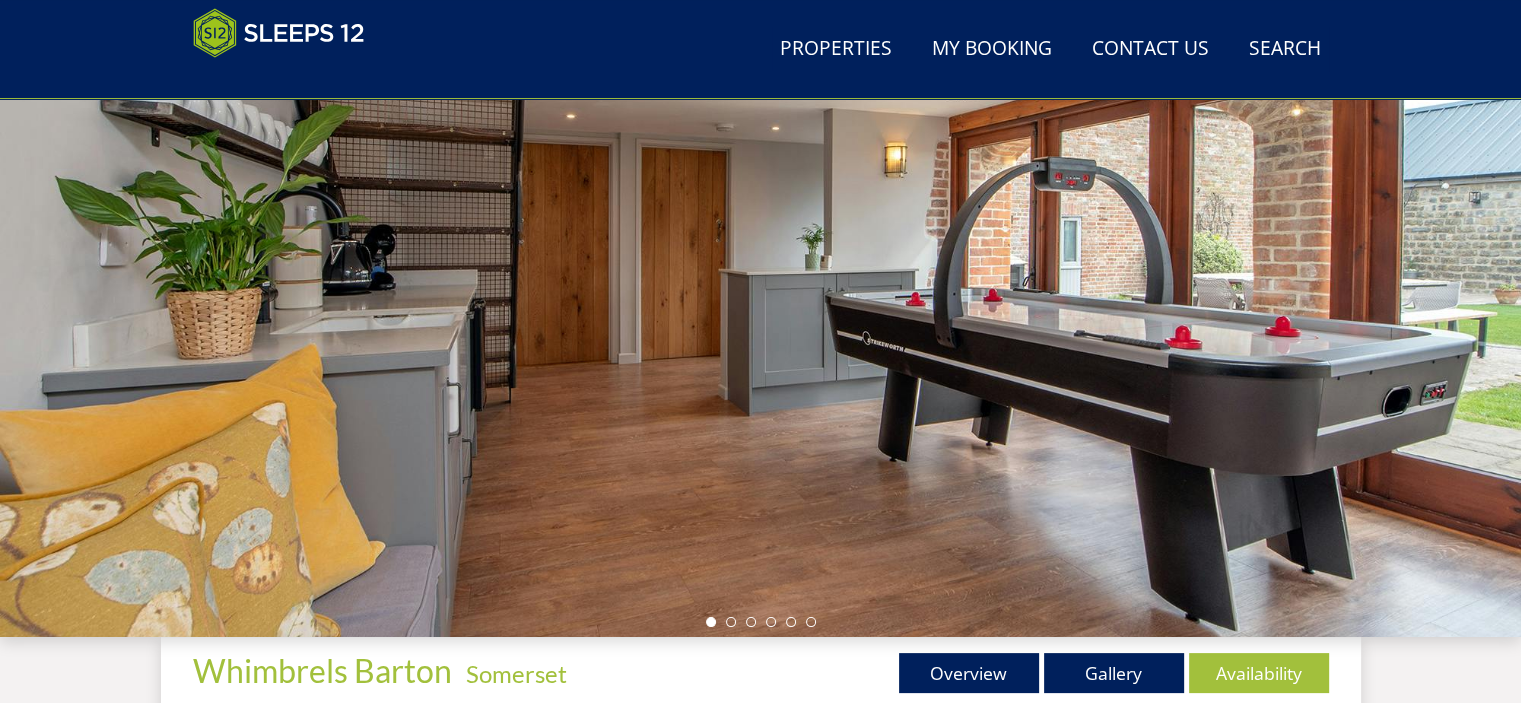 scroll, scrollTop: 200, scrollLeft: 0, axis: vertical 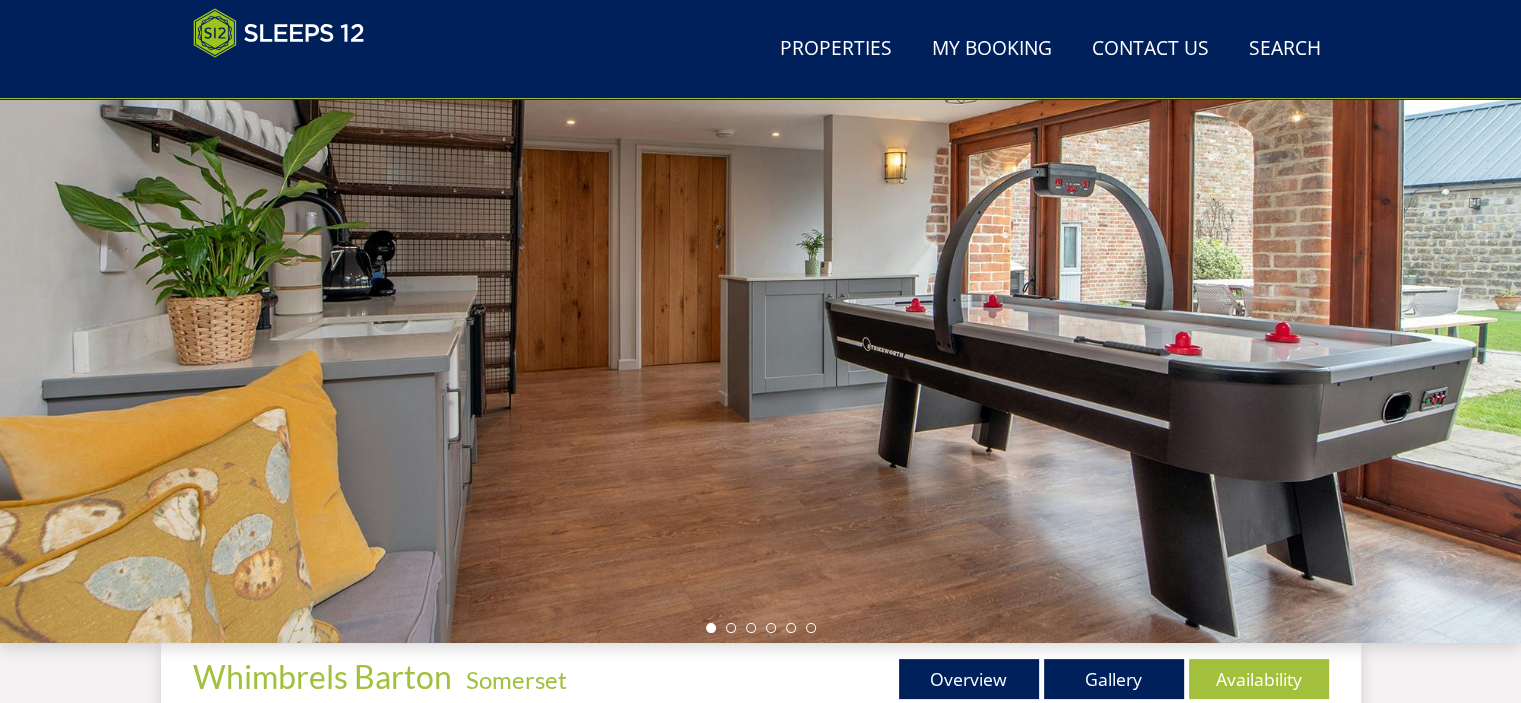 click at bounding box center (760, 293) 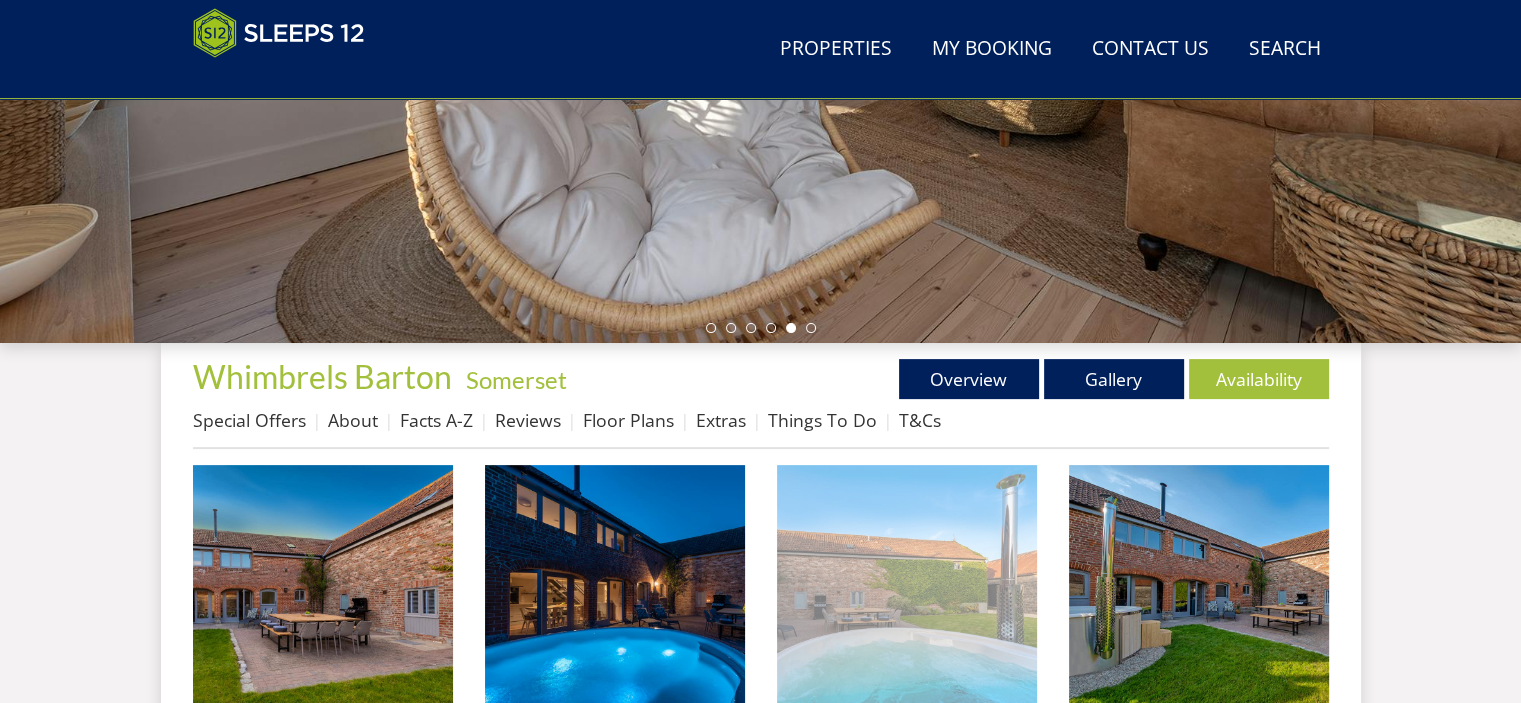 scroll, scrollTop: 0, scrollLeft: 0, axis: both 